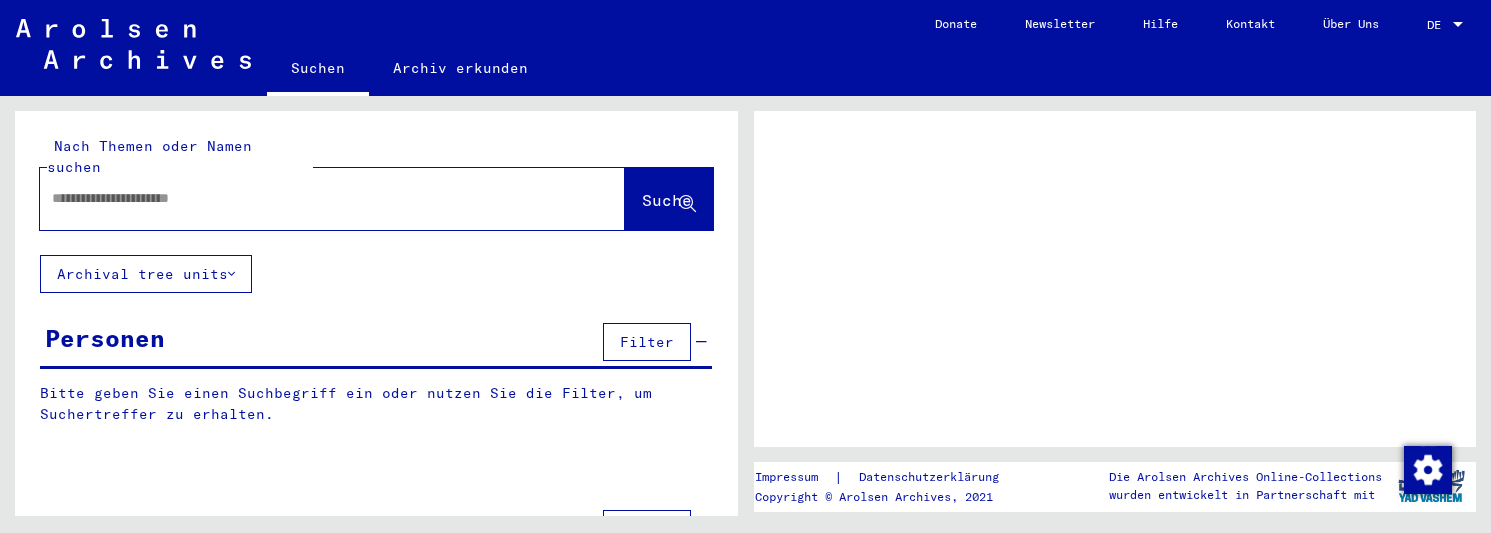 scroll, scrollTop: 0, scrollLeft: 0, axis: both 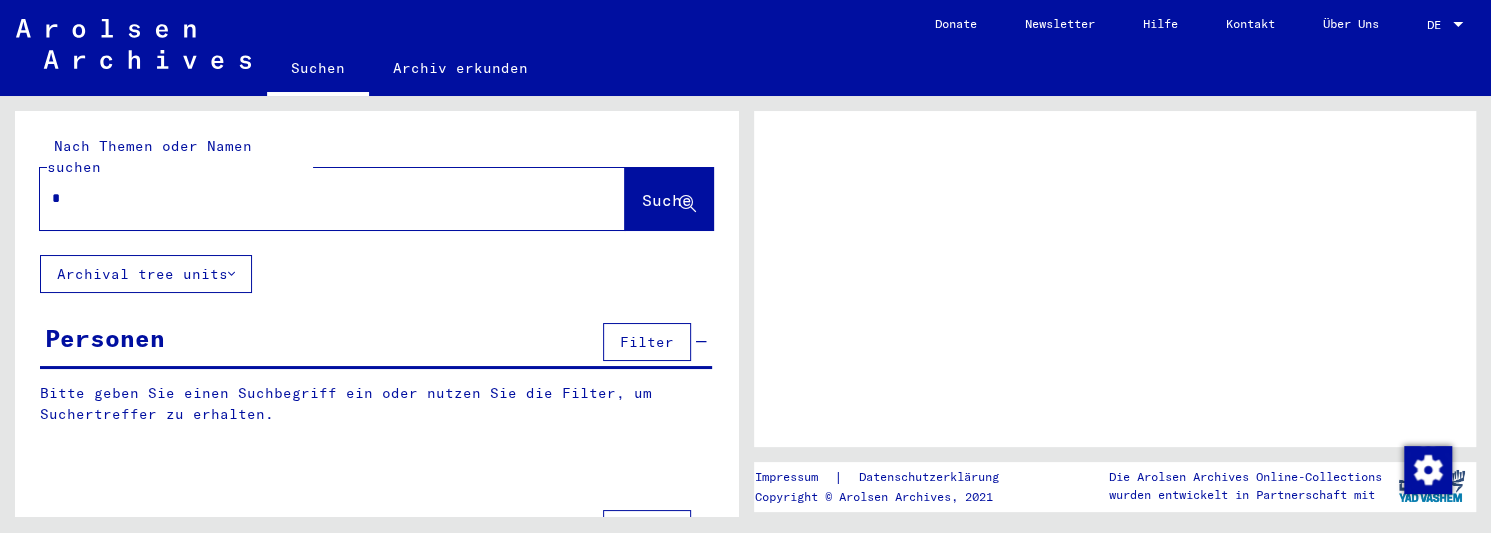 type on "**" 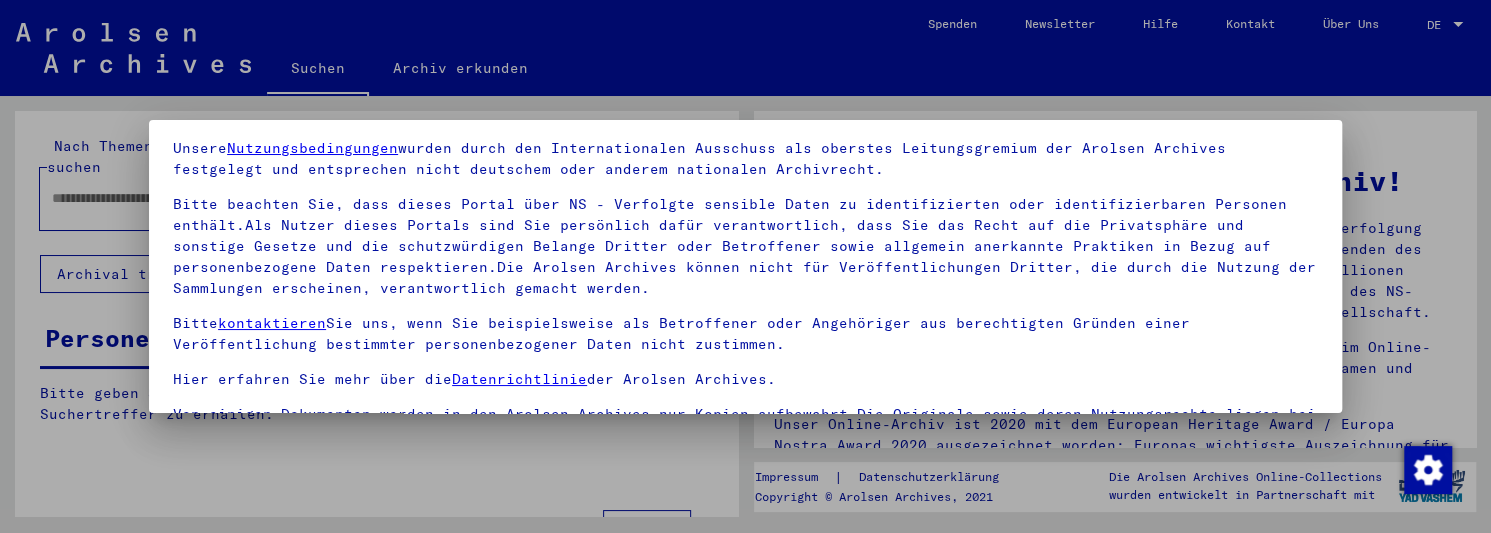 scroll, scrollTop: 0, scrollLeft: 0, axis: both 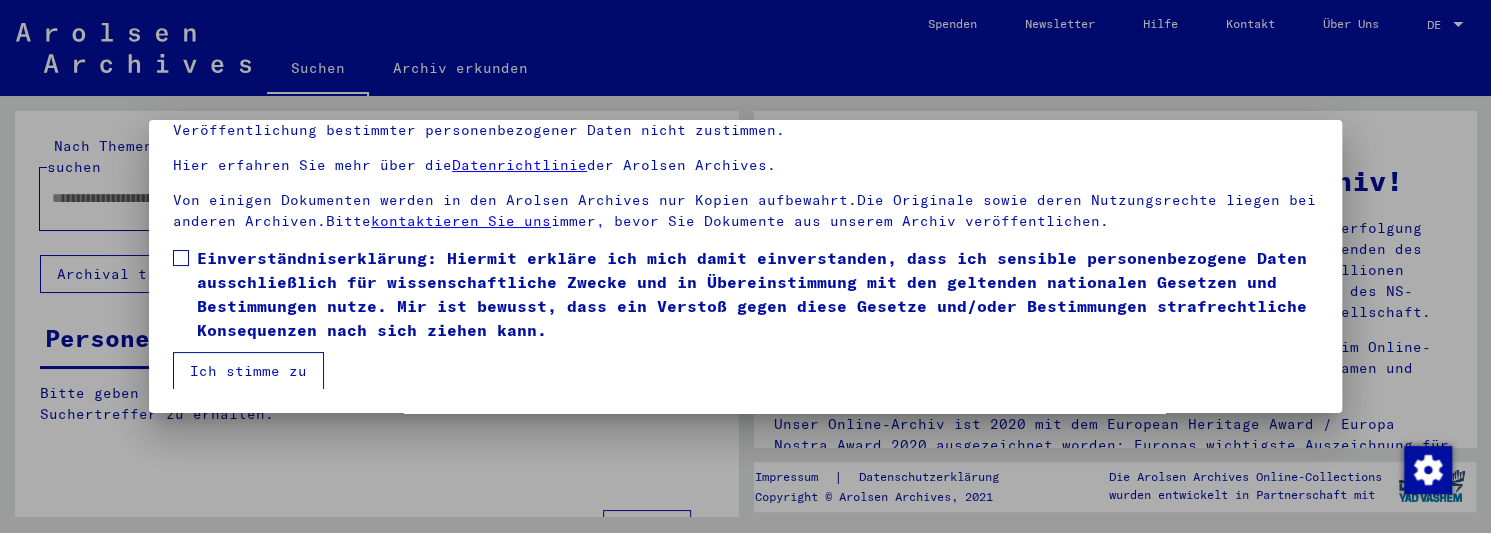 click at bounding box center [181, 258] 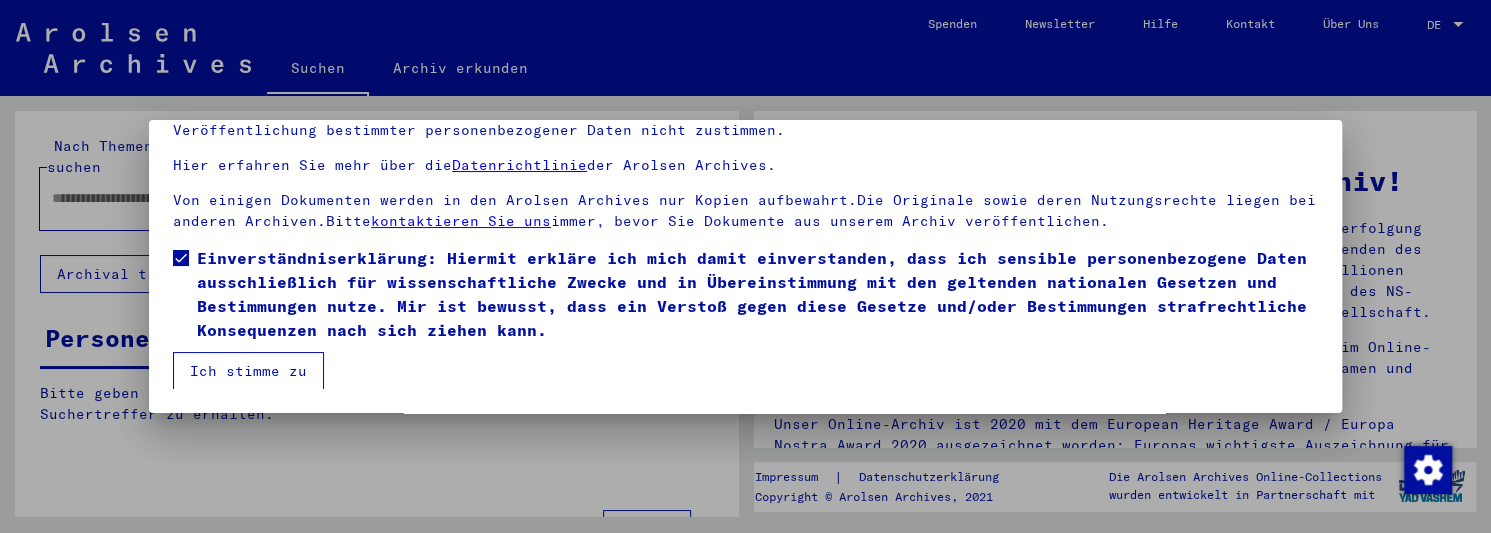 click on "Ich stimme zu" at bounding box center [248, 371] 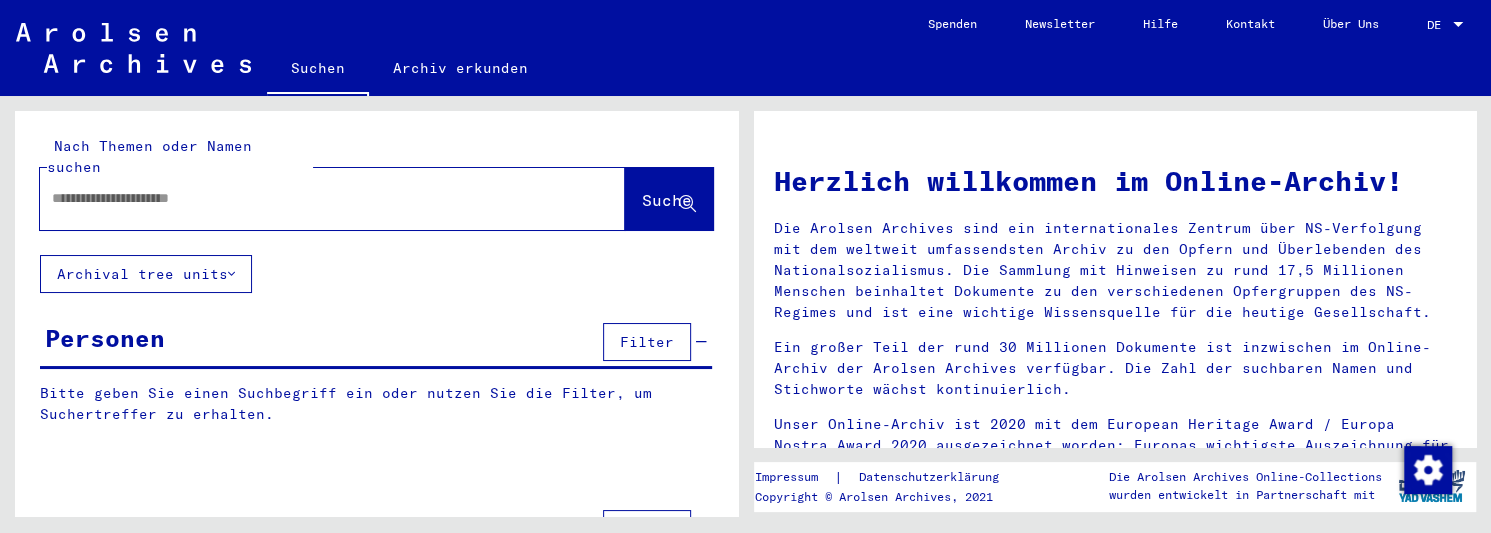 click at bounding box center (308, 198) 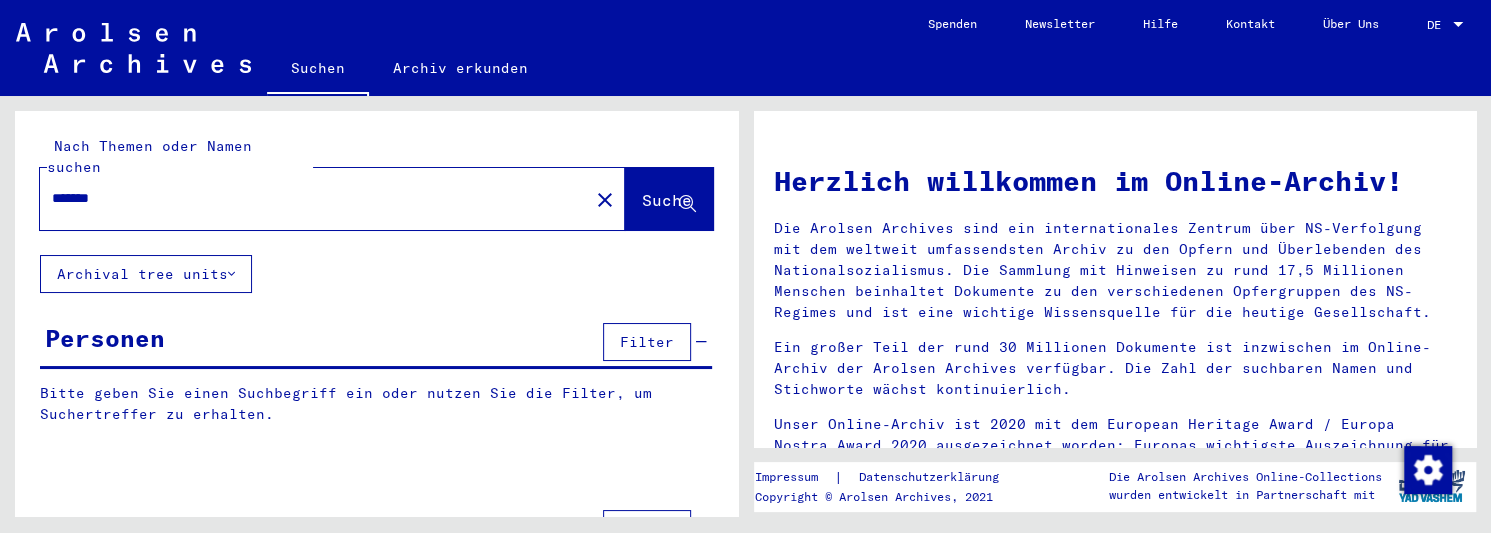 type on "*******" 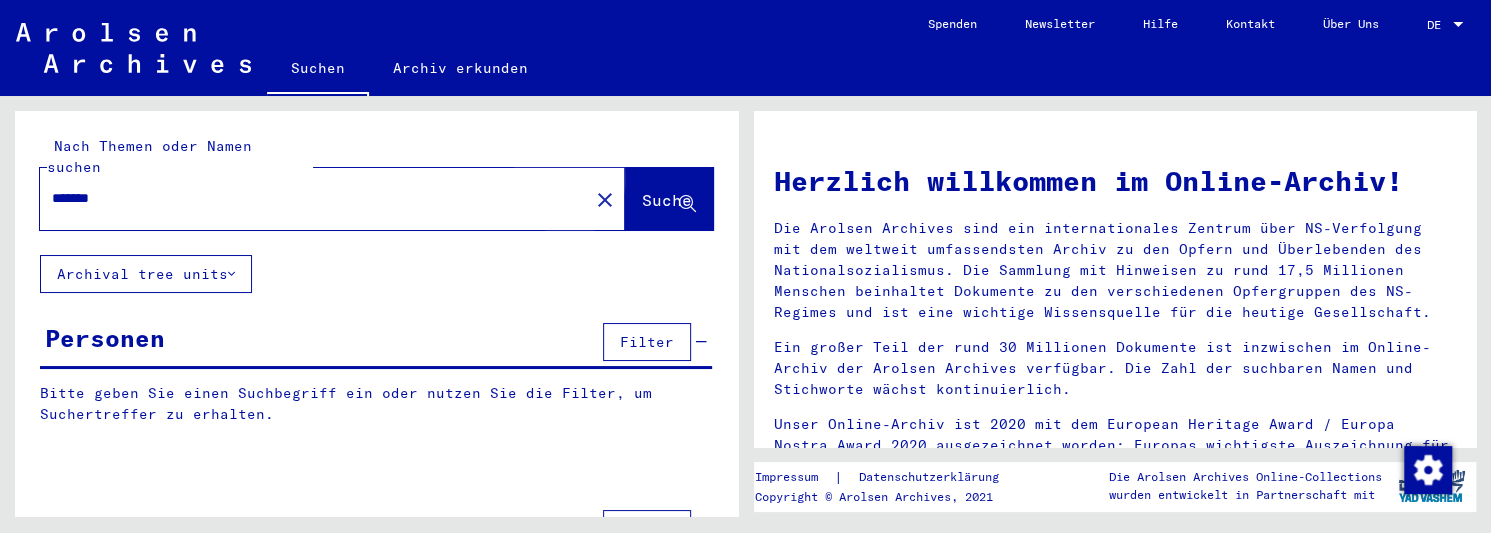click on "Suche" 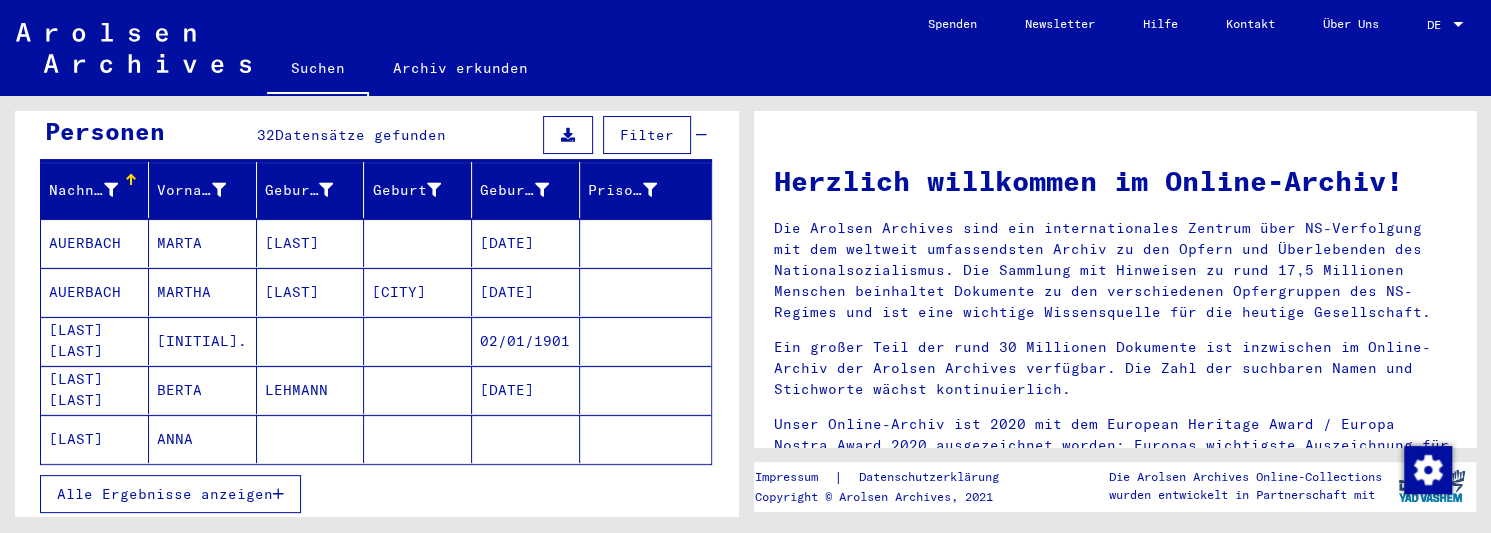 scroll, scrollTop: 208, scrollLeft: 0, axis: vertical 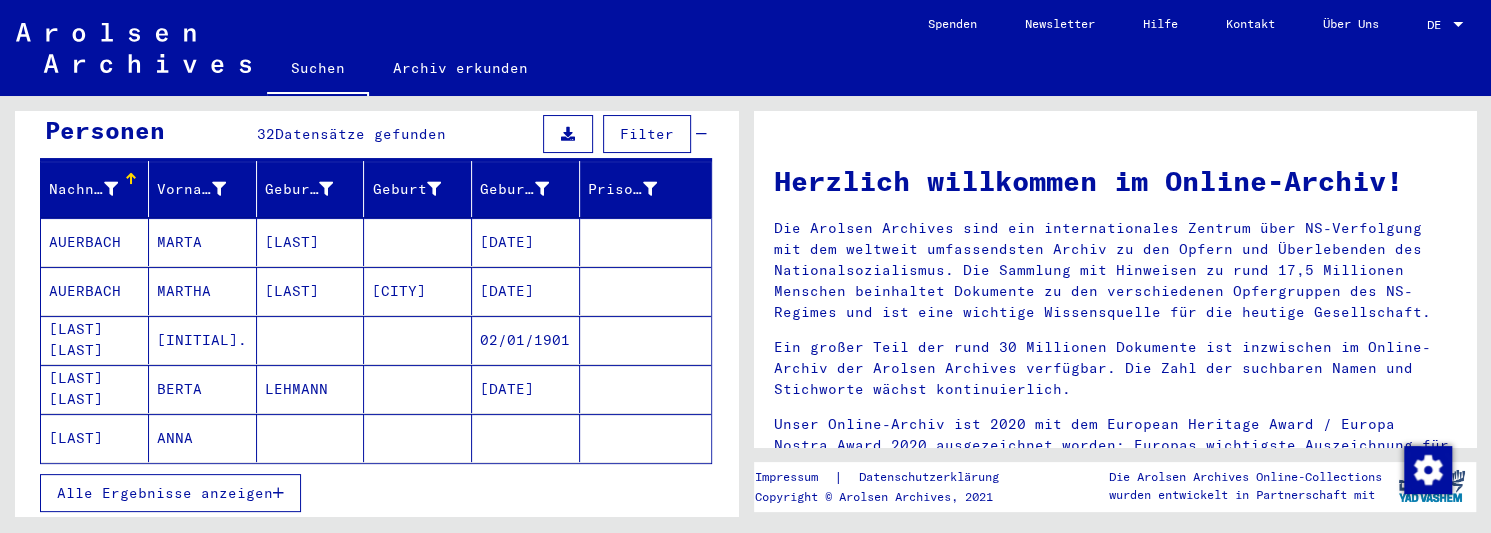 click on "Alle Ergebnisse anzeigen" at bounding box center [165, 493] 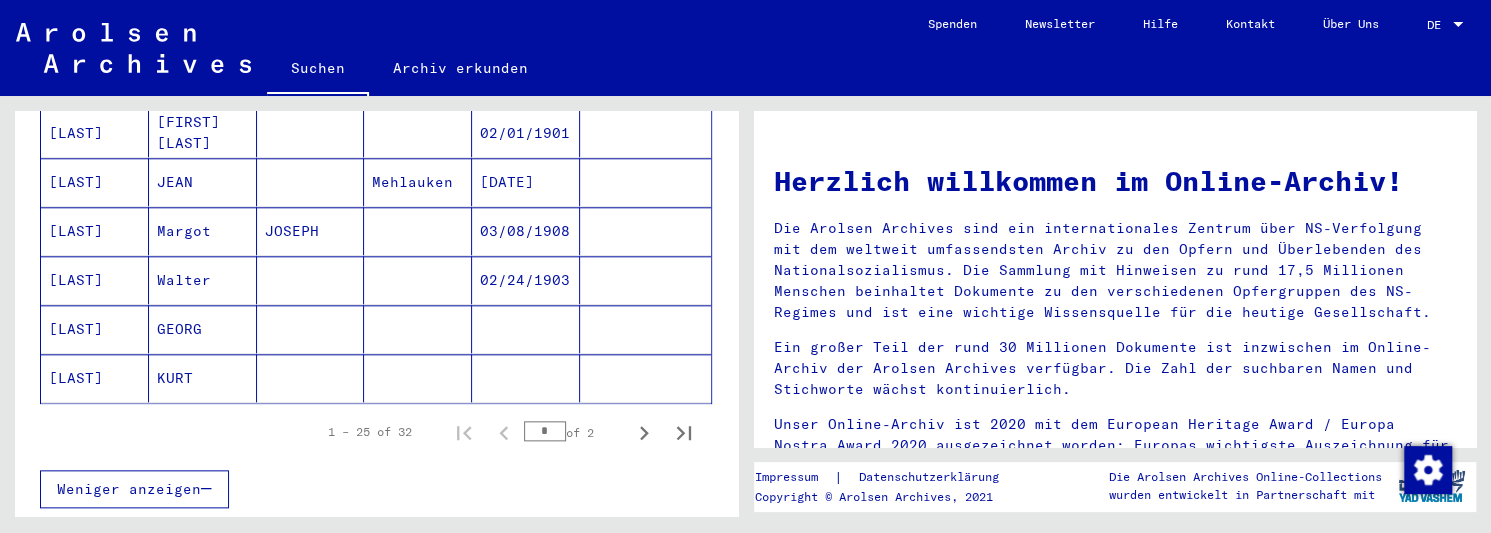 scroll, scrollTop: 1248, scrollLeft: 0, axis: vertical 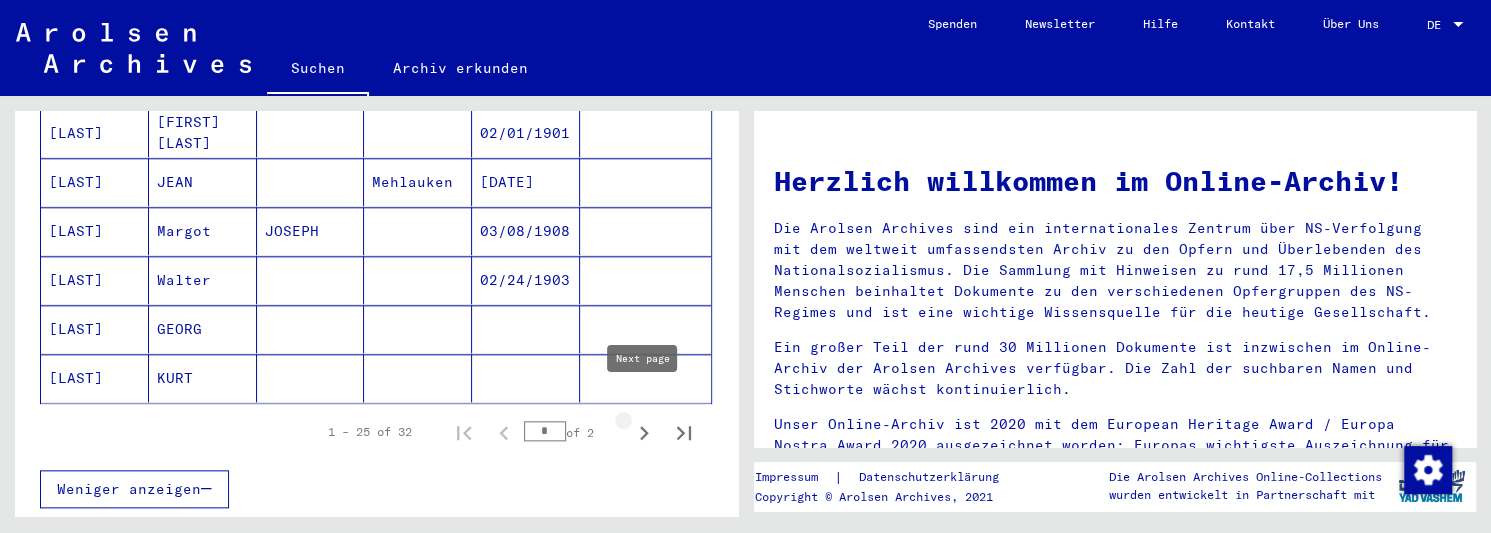 click 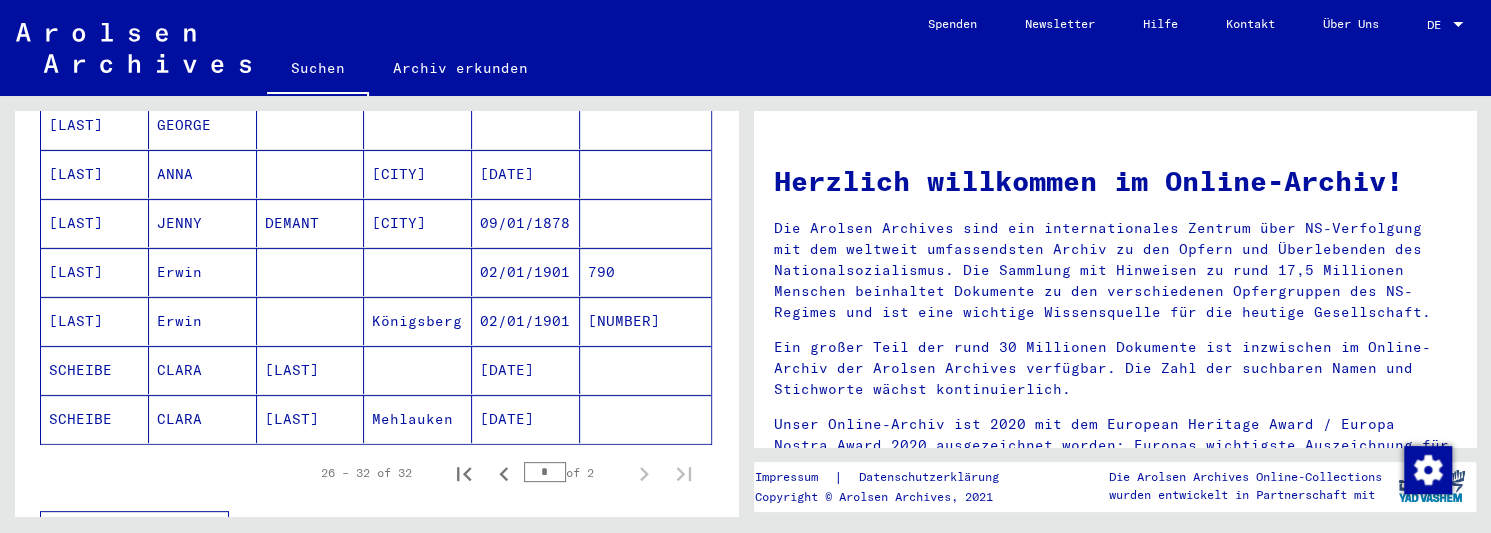 scroll, scrollTop: 416, scrollLeft: 0, axis: vertical 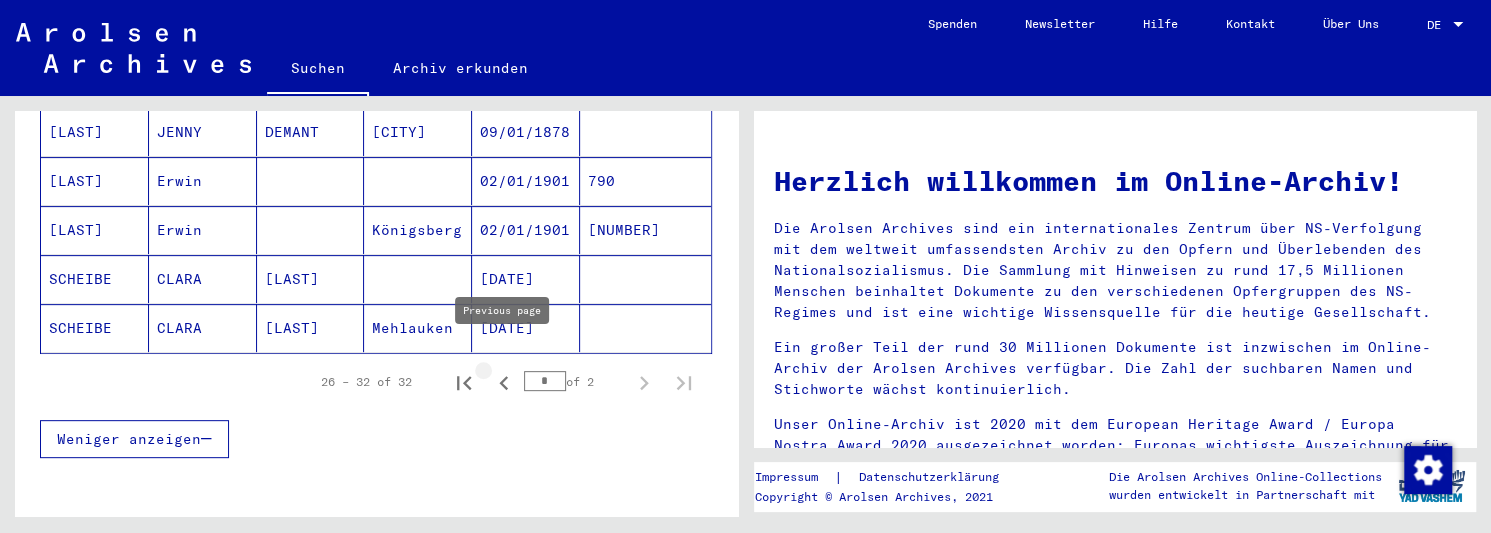 click 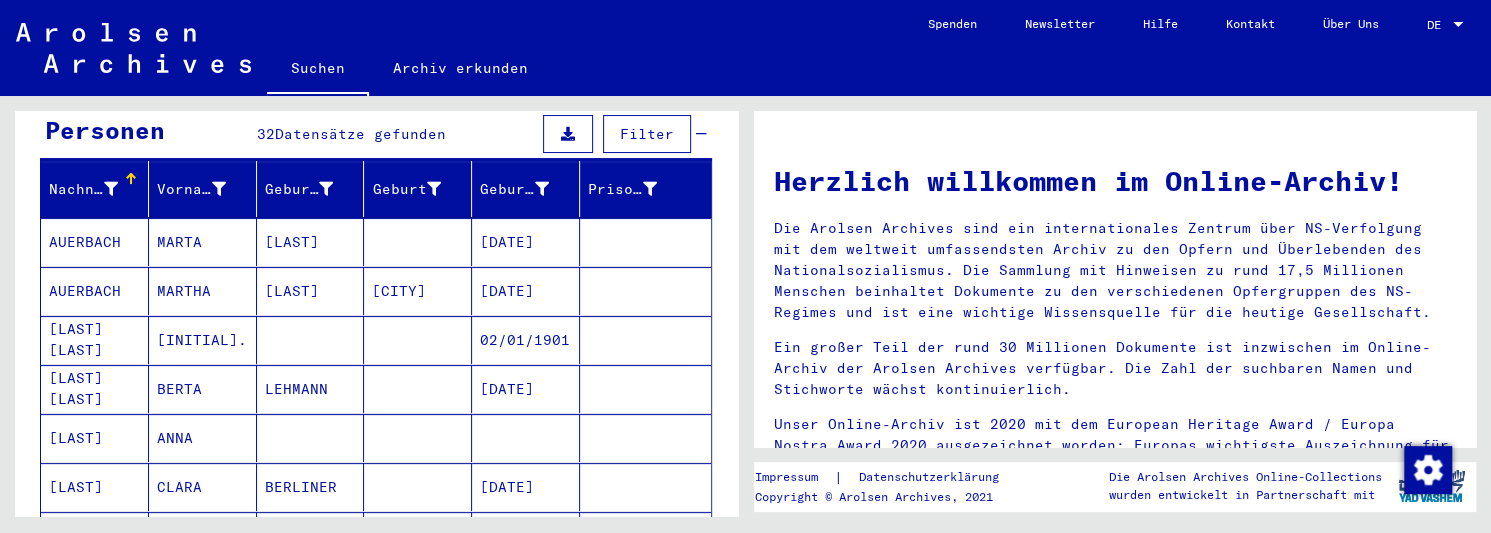 scroll, scrollTop: 416, scrollLeft: 0, axis: vertical 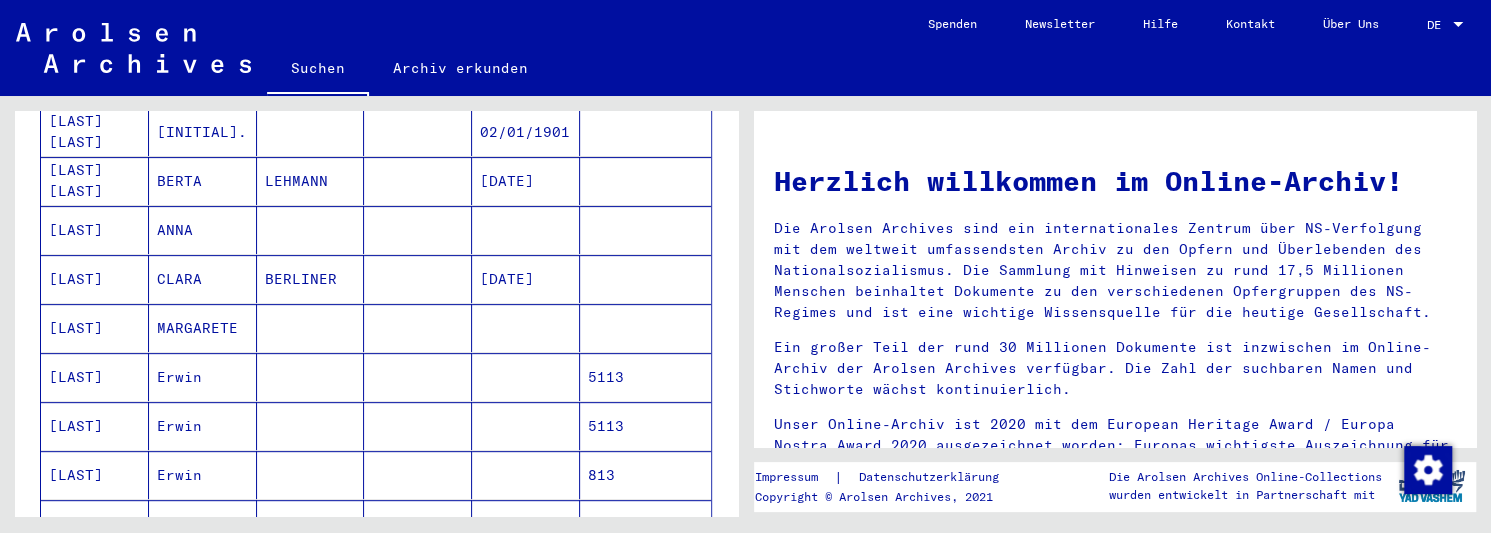 click on "[LAST]" at bounding box center (95, 377) 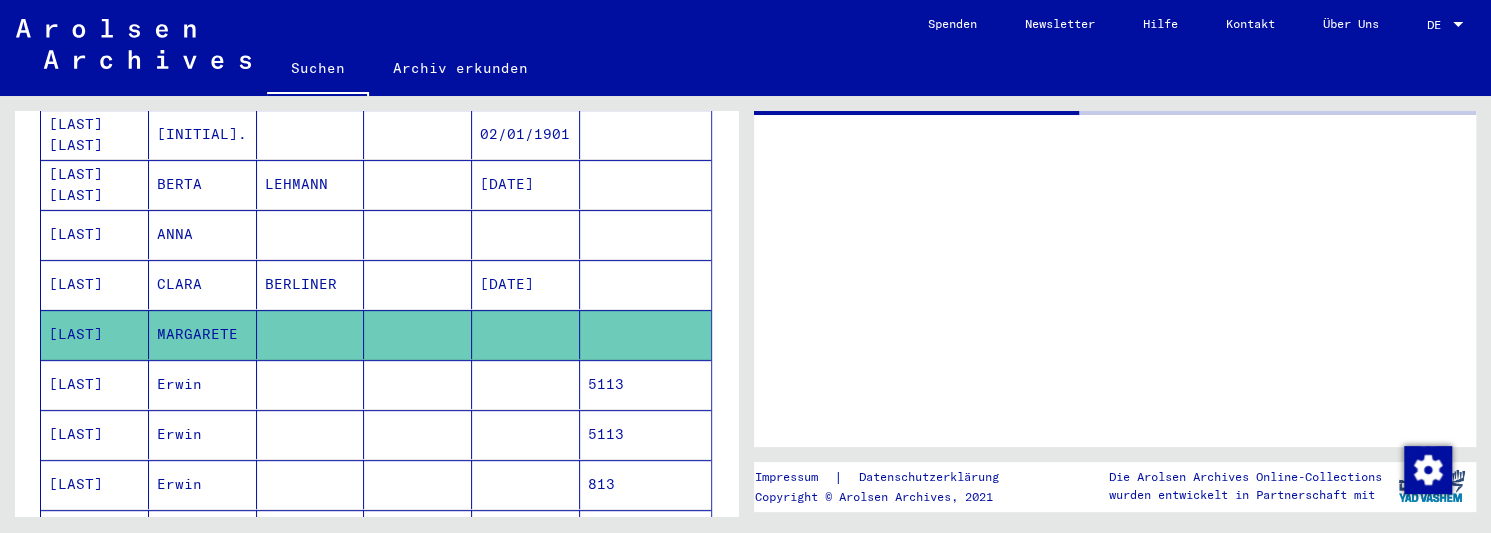 scroll, scrollTop: 418, scrollLeft: 0, axis: vertical 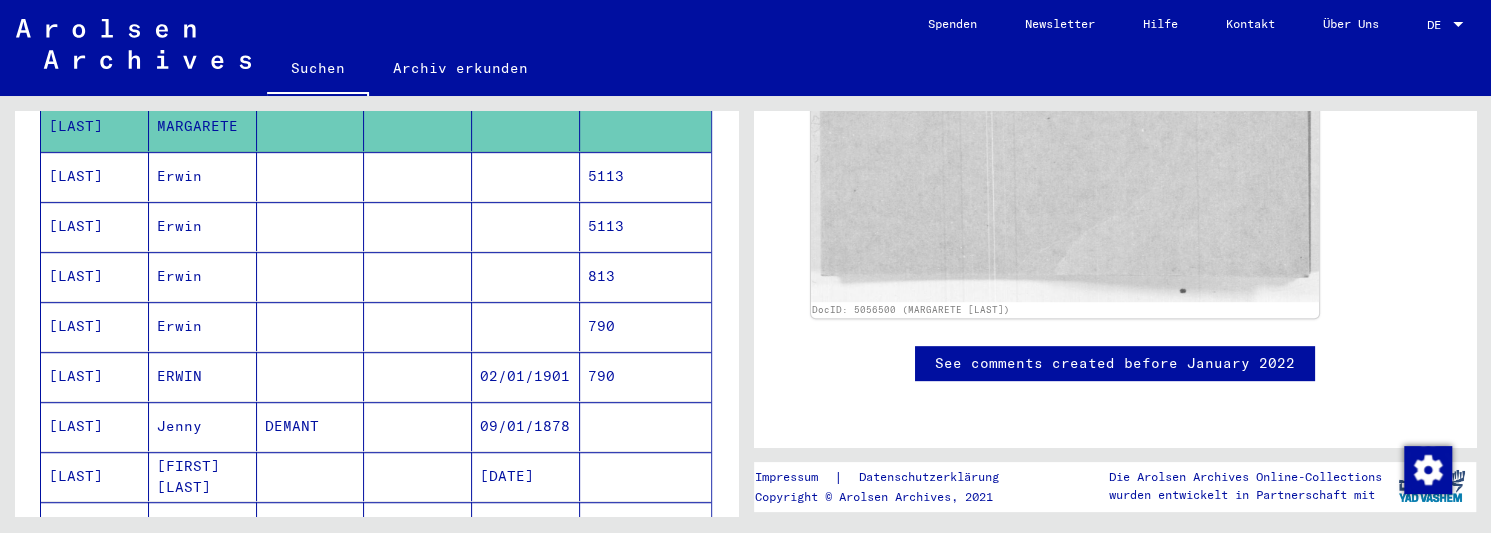 click on "ERWIN" at bounding box center (203, 426) 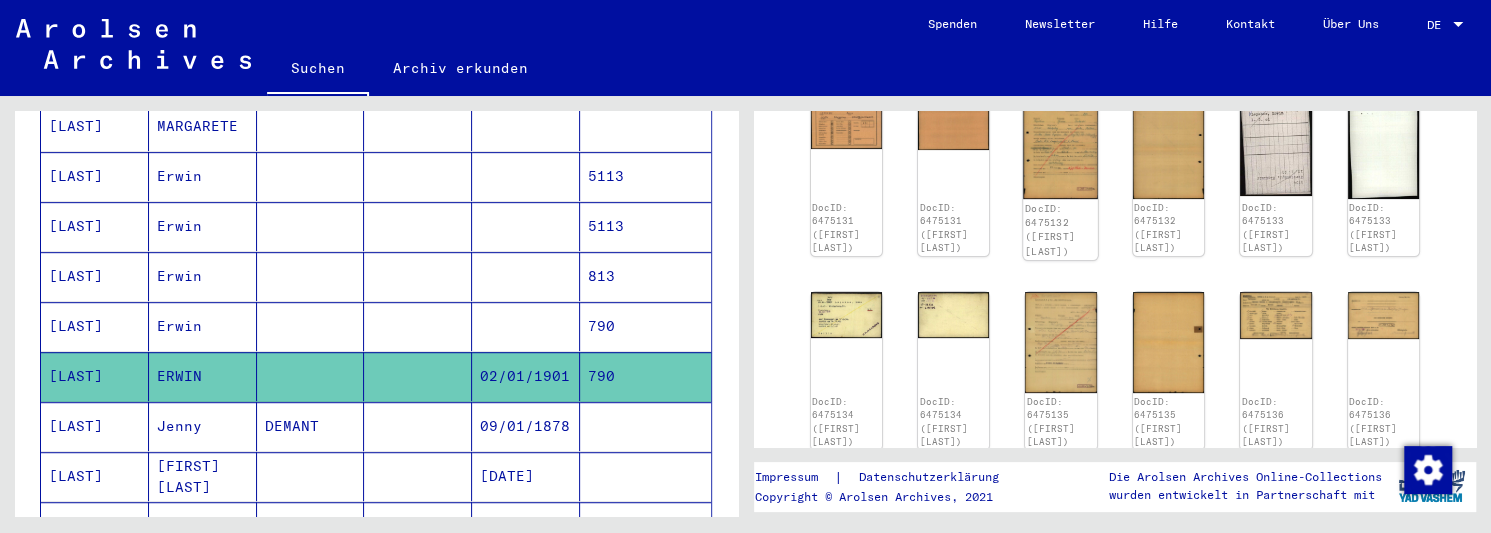 scroll, scrollTop: 389, scrollLeft: 0, axis: vertical 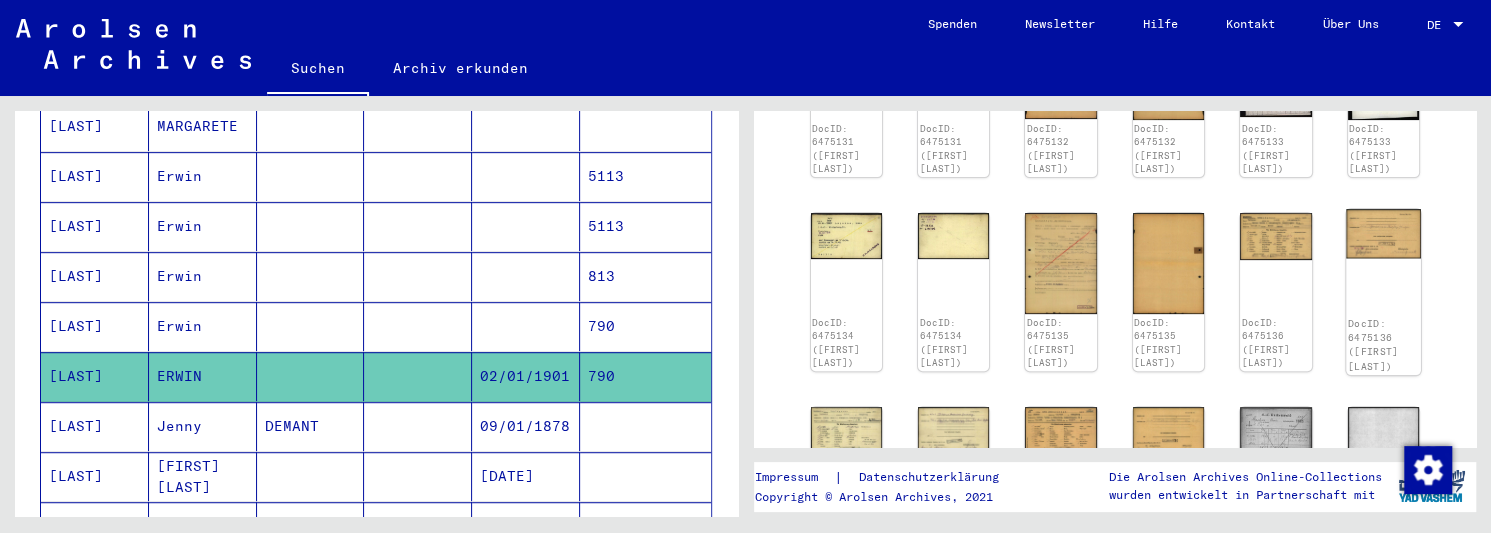 click 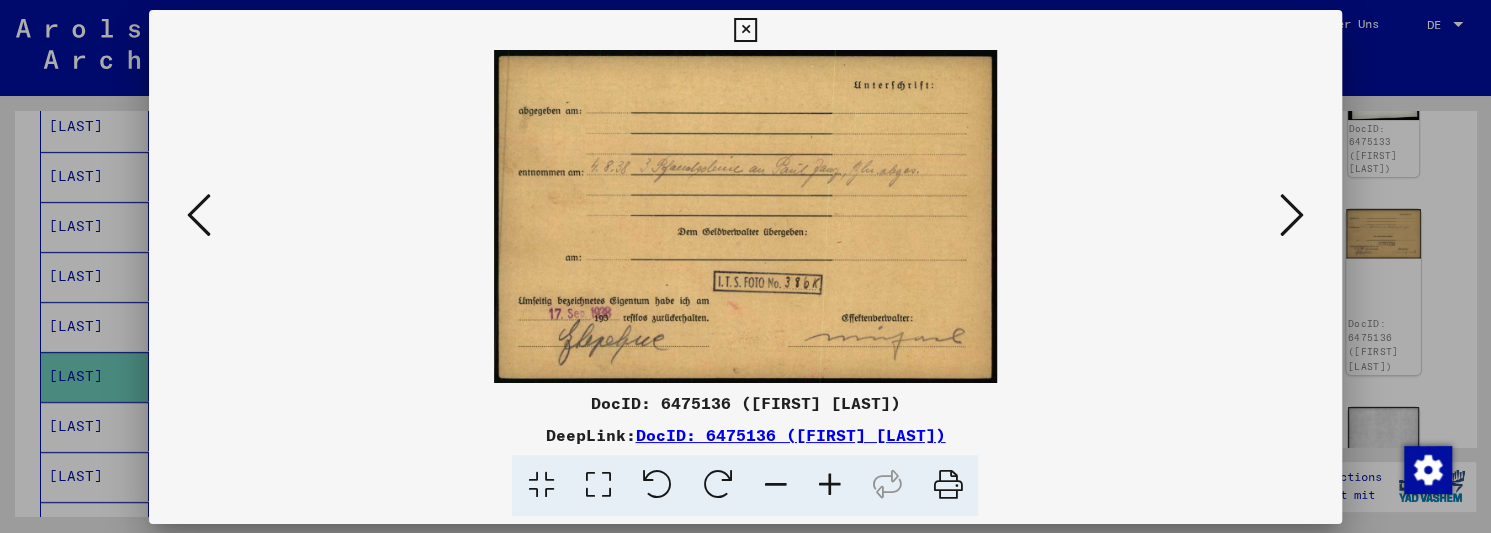 scroll, scrollTop: 624, scrollLeft: 0, axis: vertical 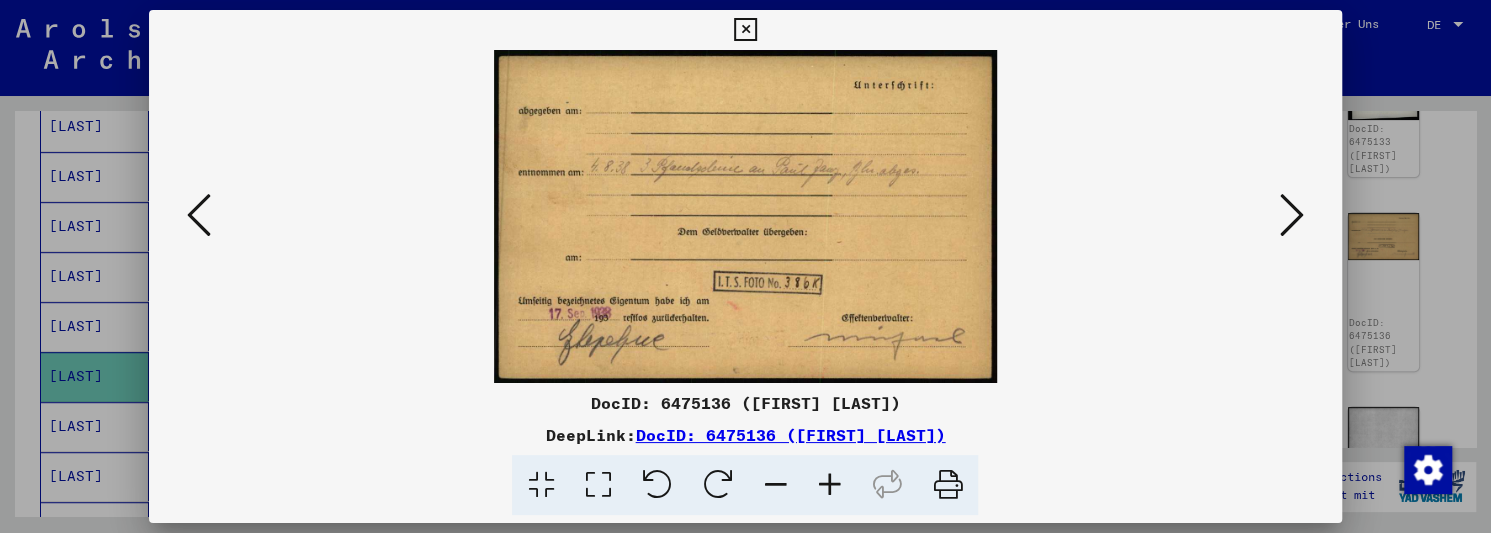 click at bounding box center (745, 30) 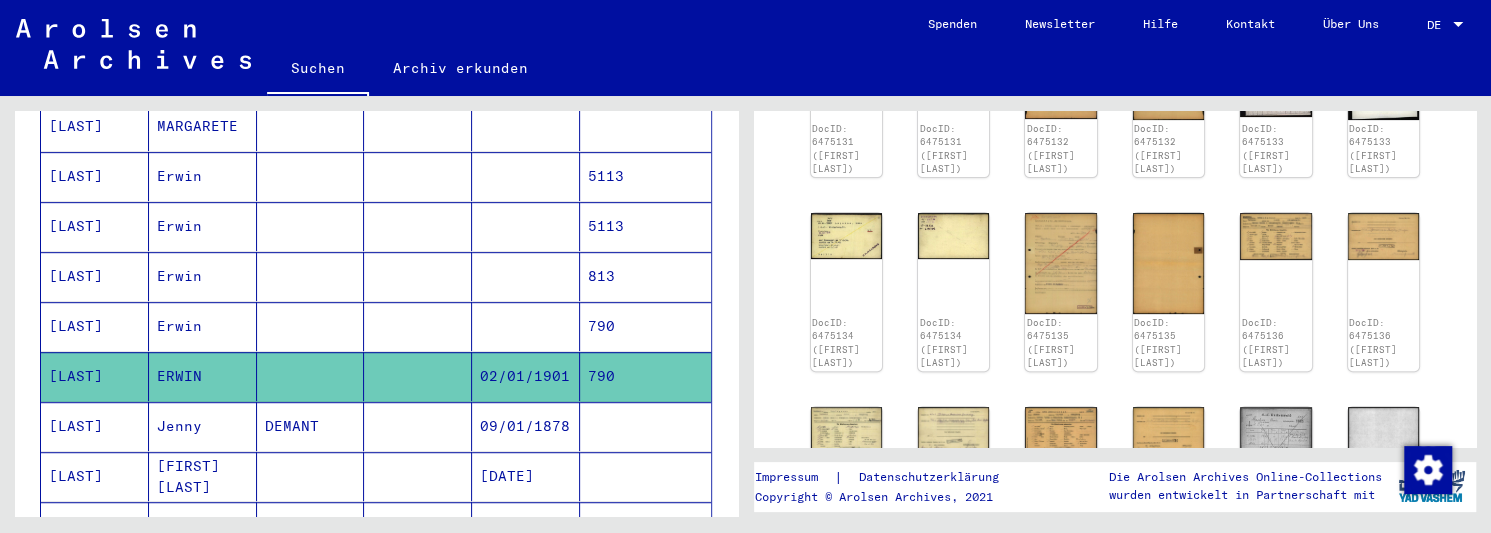 scroll, scrollTop: 624, scrollLeft: 0, axis: vertical 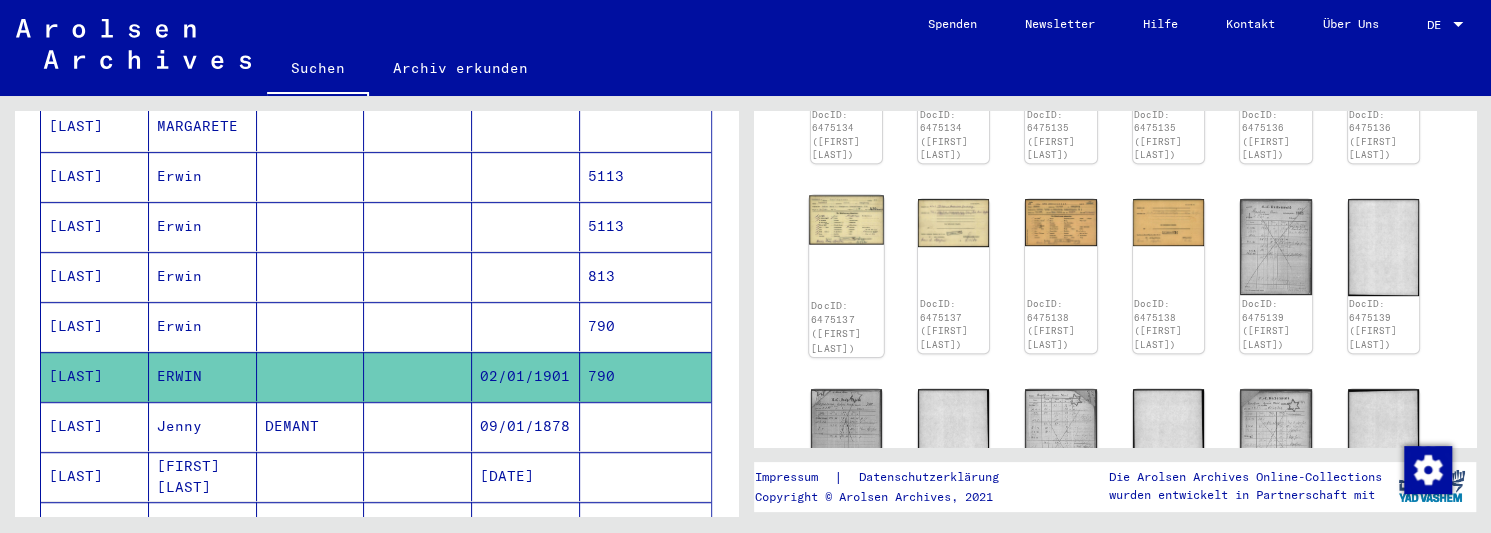 click 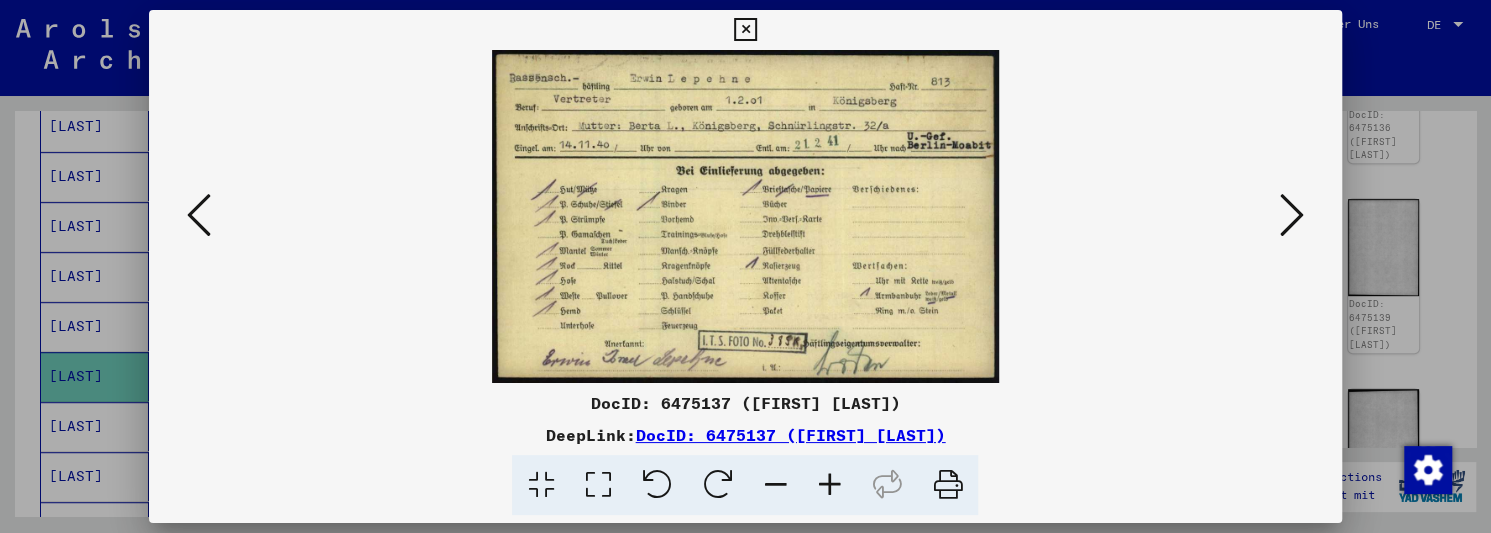 click at bounding box center [1292, 215] 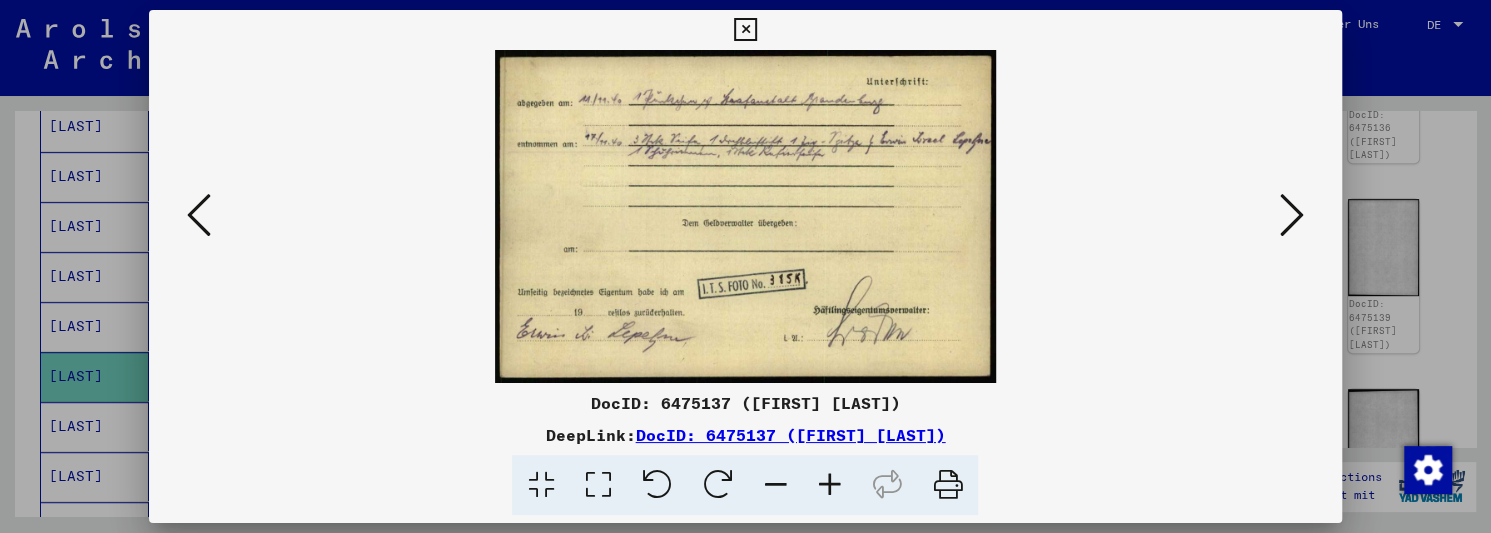 click at bounding box center [1292, 215] 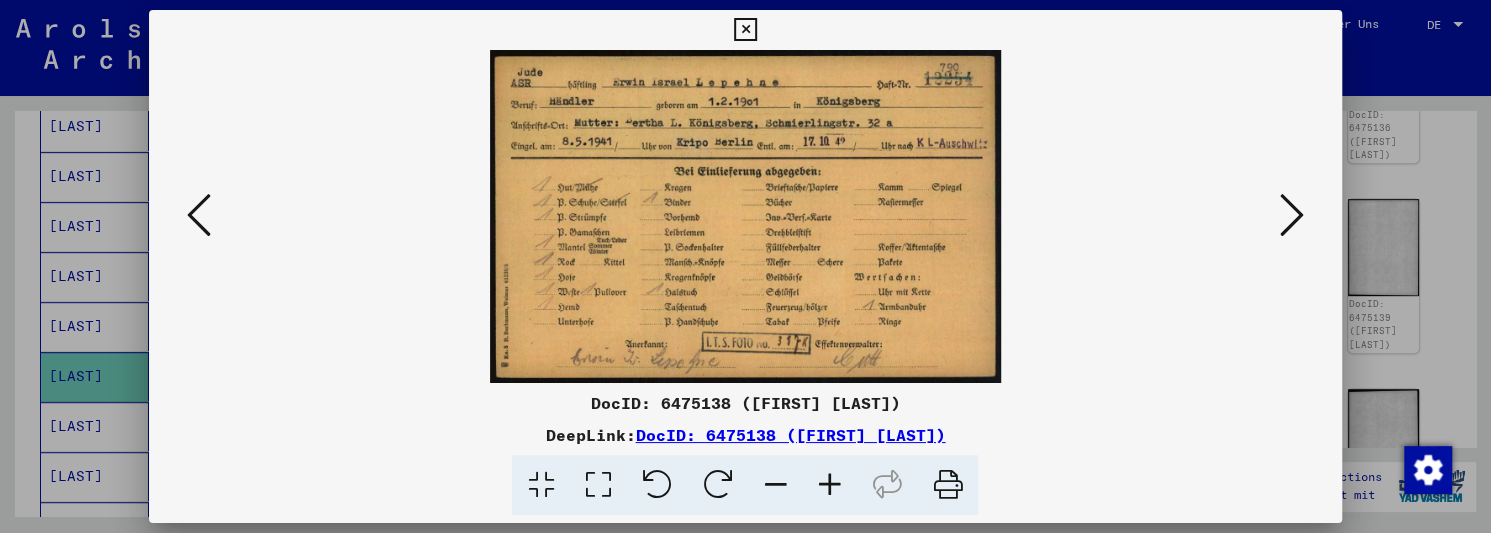click at bounding box center (1292, 215) 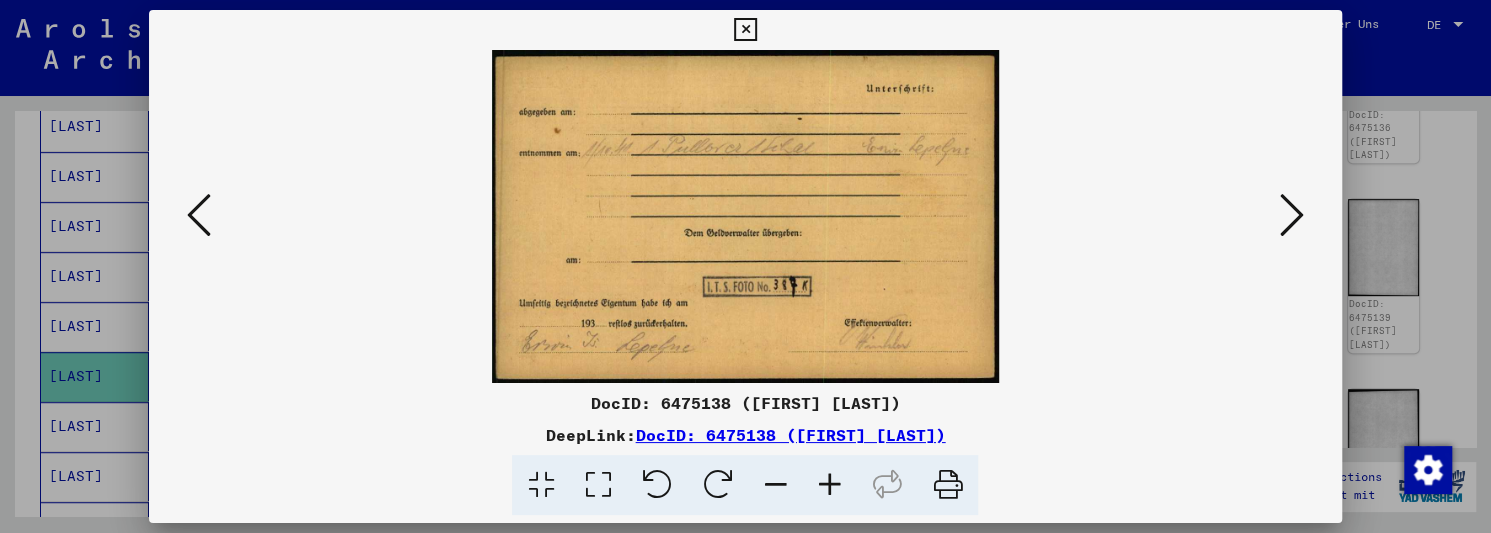 click at bounding box center (1292, 215) 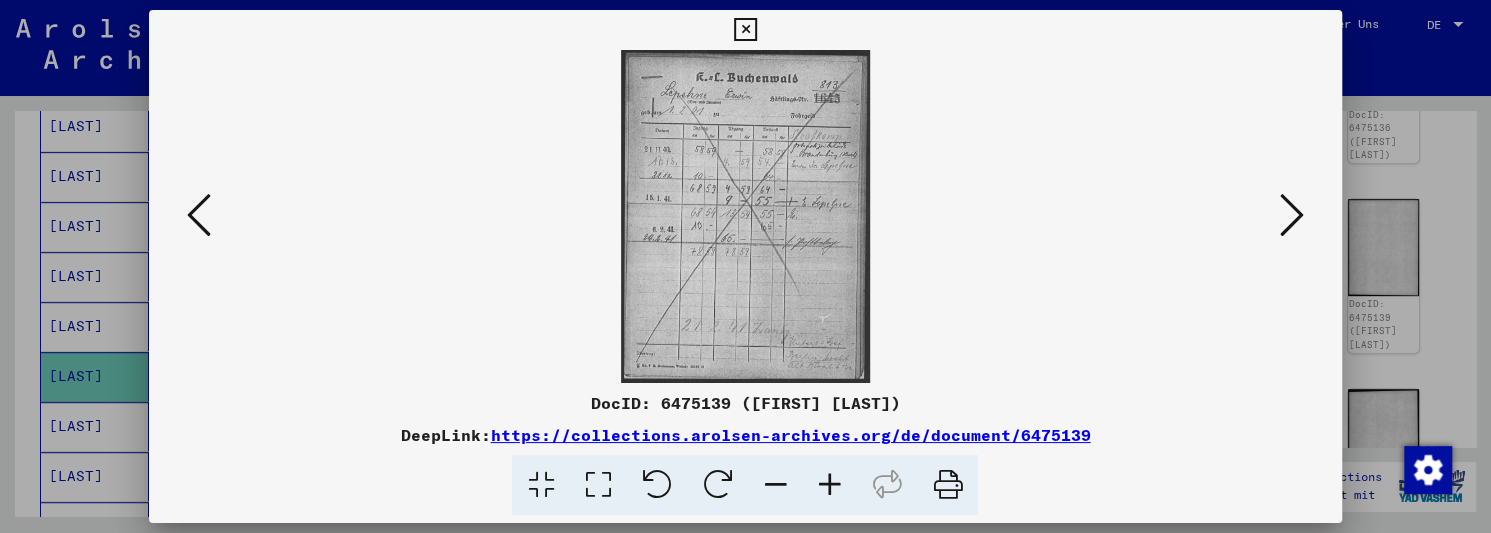 click at bounding box center (1292, 215) 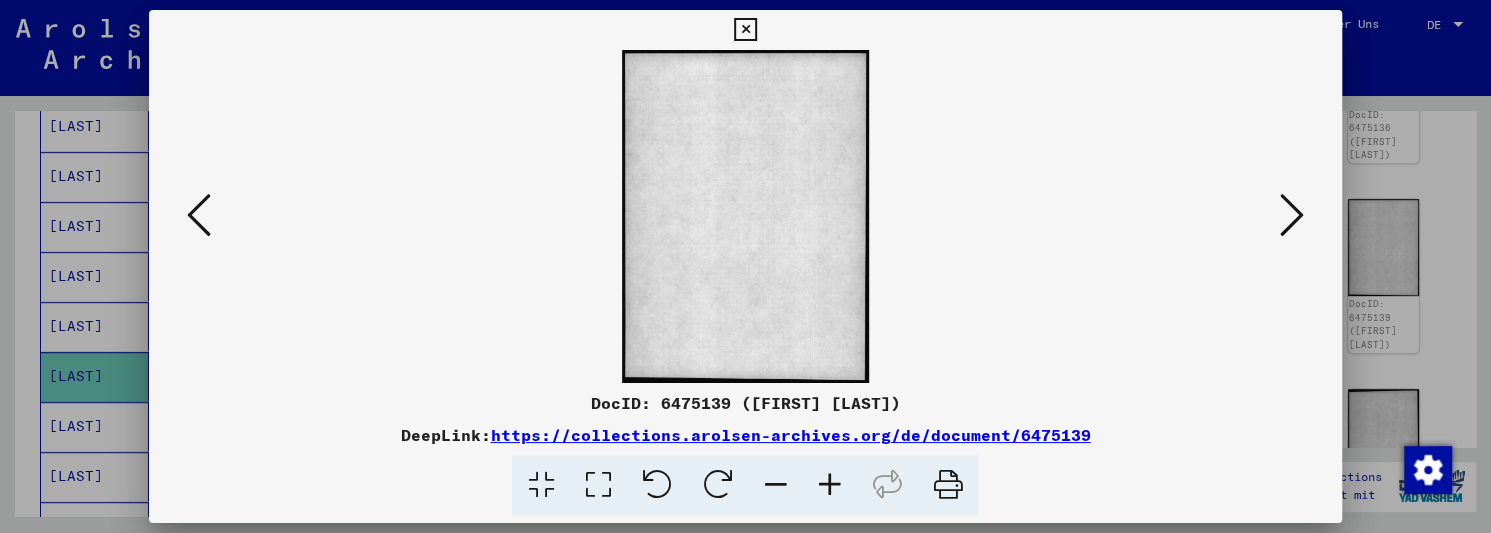 click at bounding box center (1292, 215) 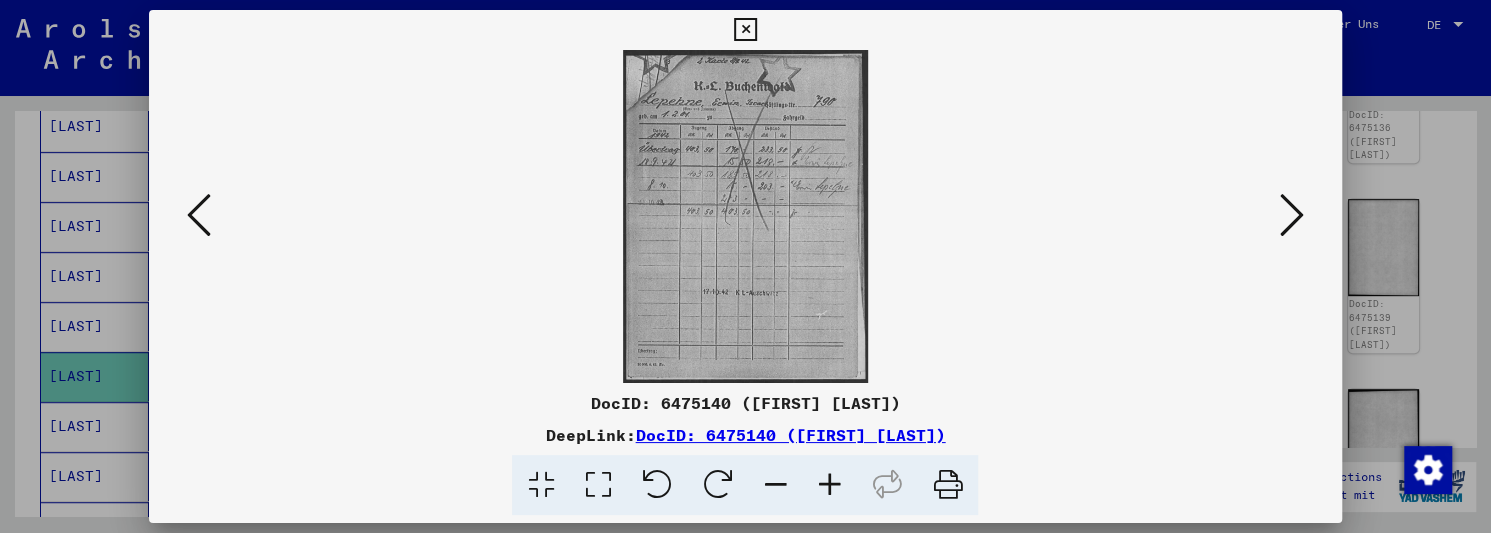 click at bounding box center [1292, 215] 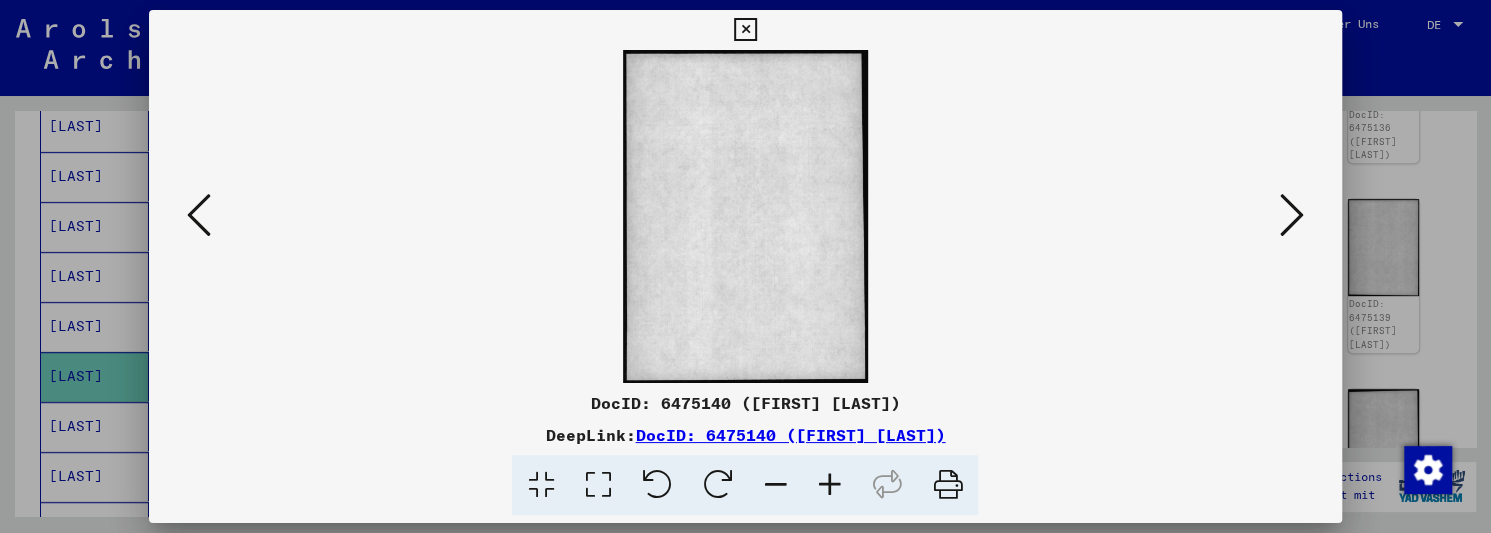click at bounding box center [1292, 215] 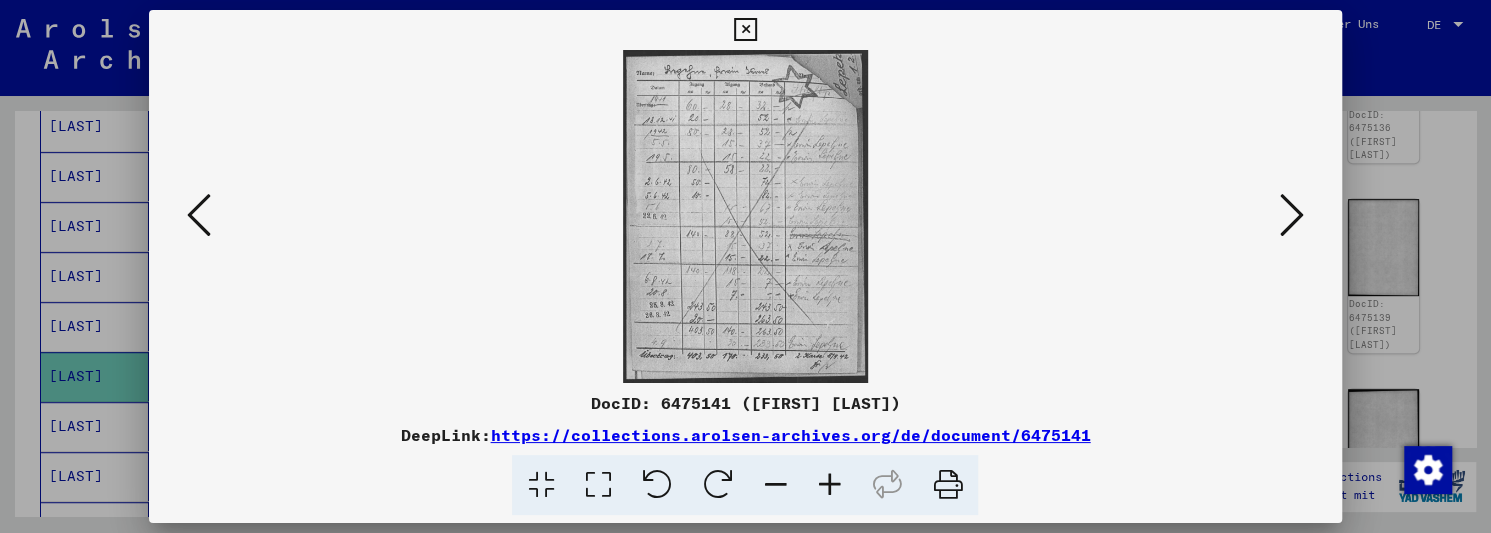 click at bounding box center (1292, 215) 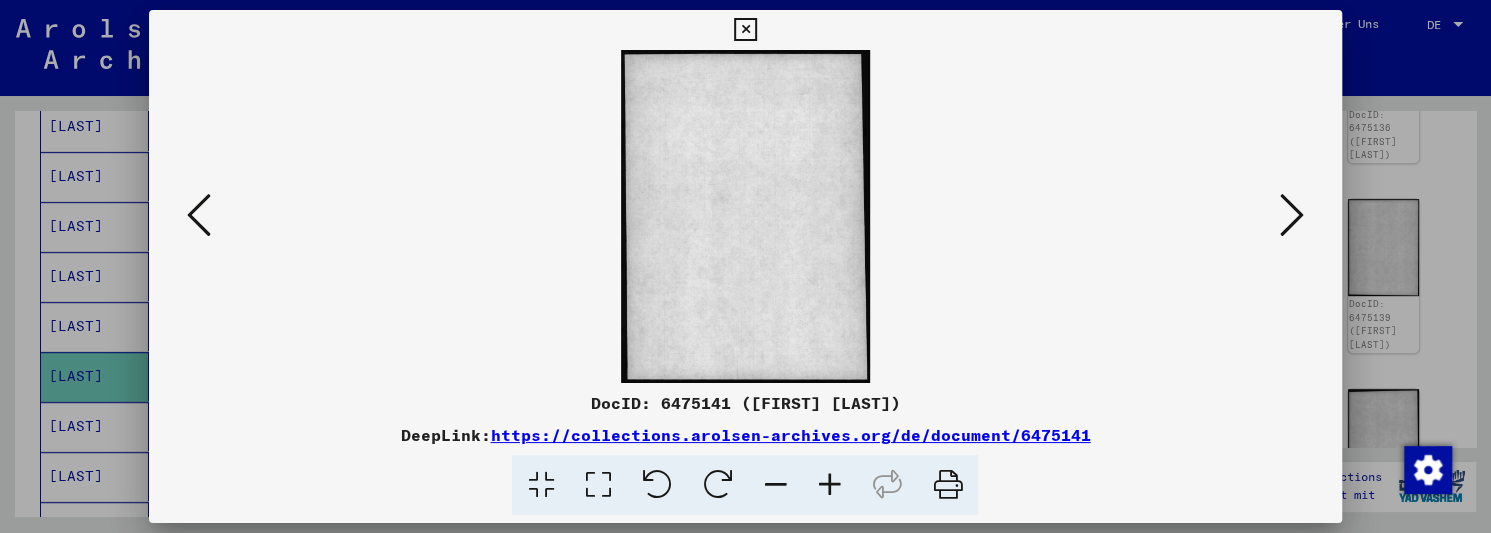 click at bounding box center [1292, 215] 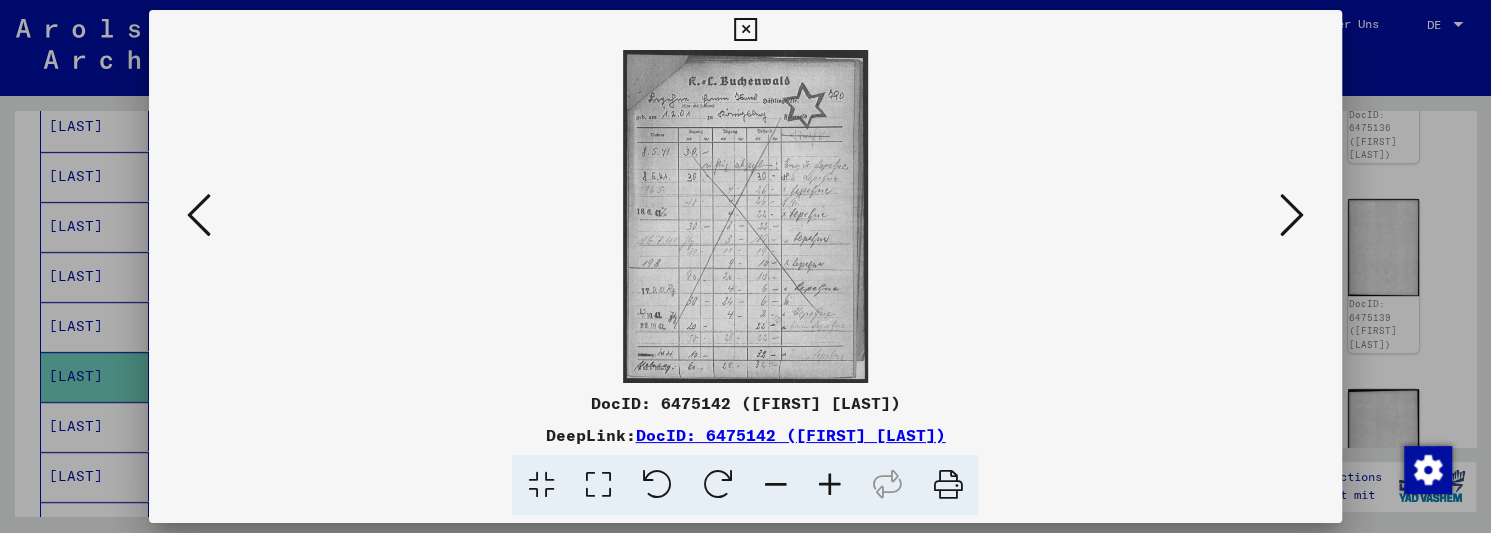 click at bounding box center [1292, 215] 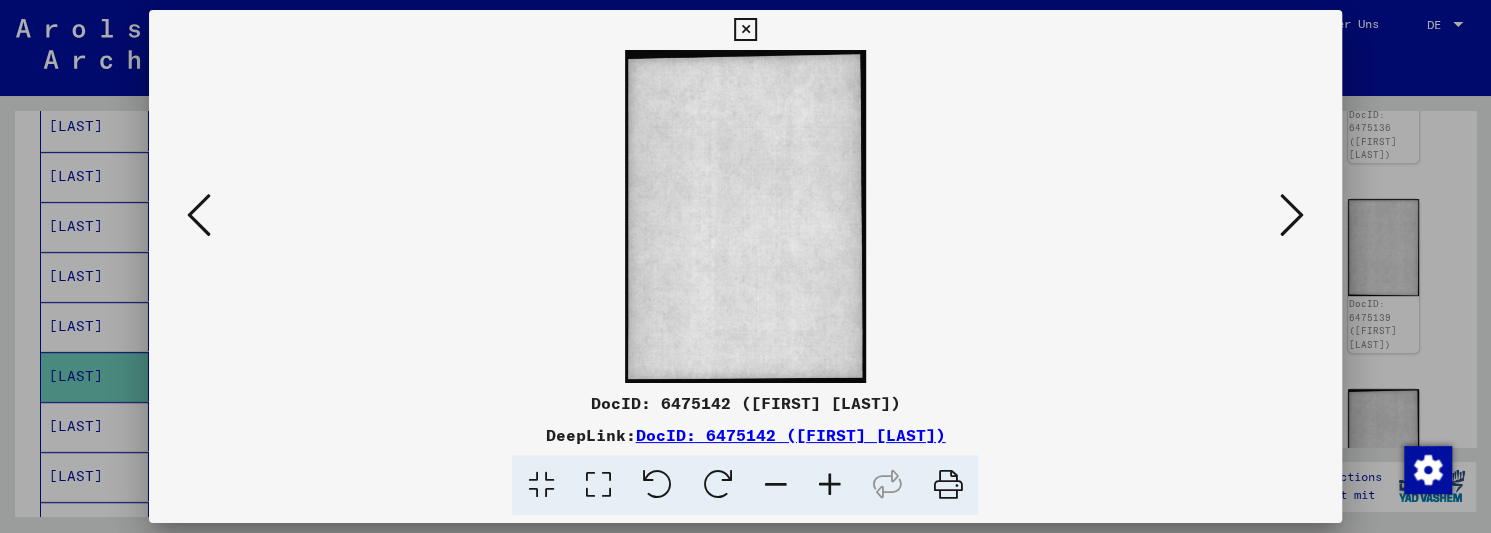 click at bounding box center (1292, 215) 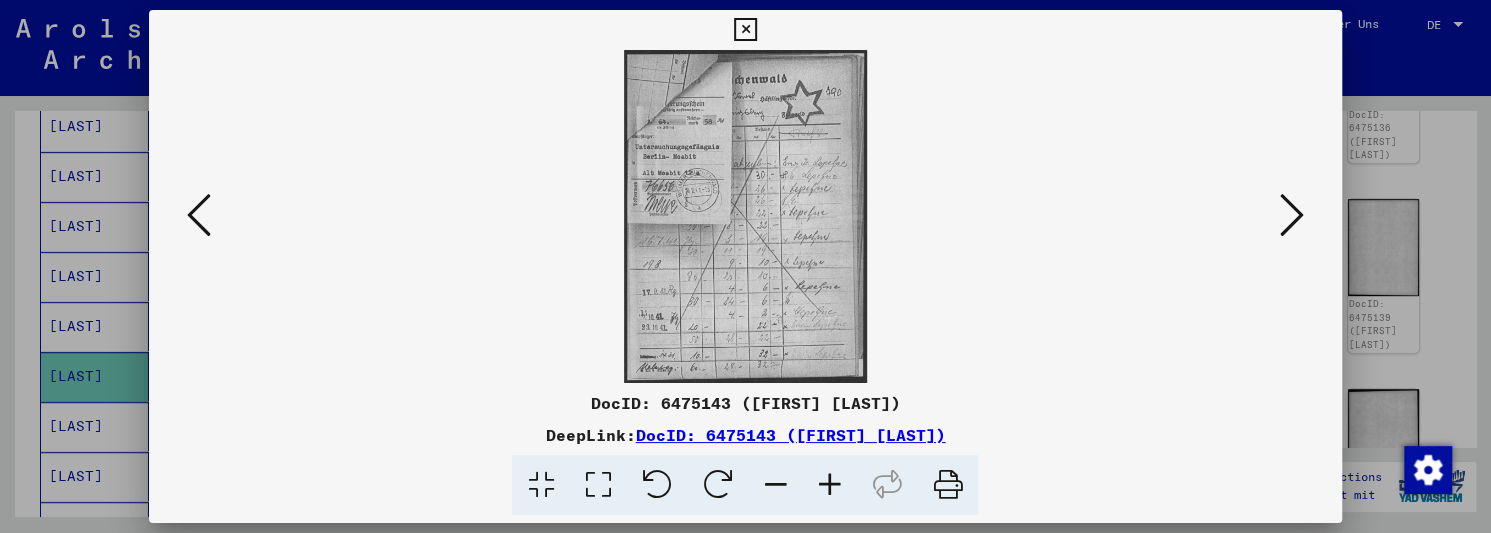 click at bounding box center (1292, 215) 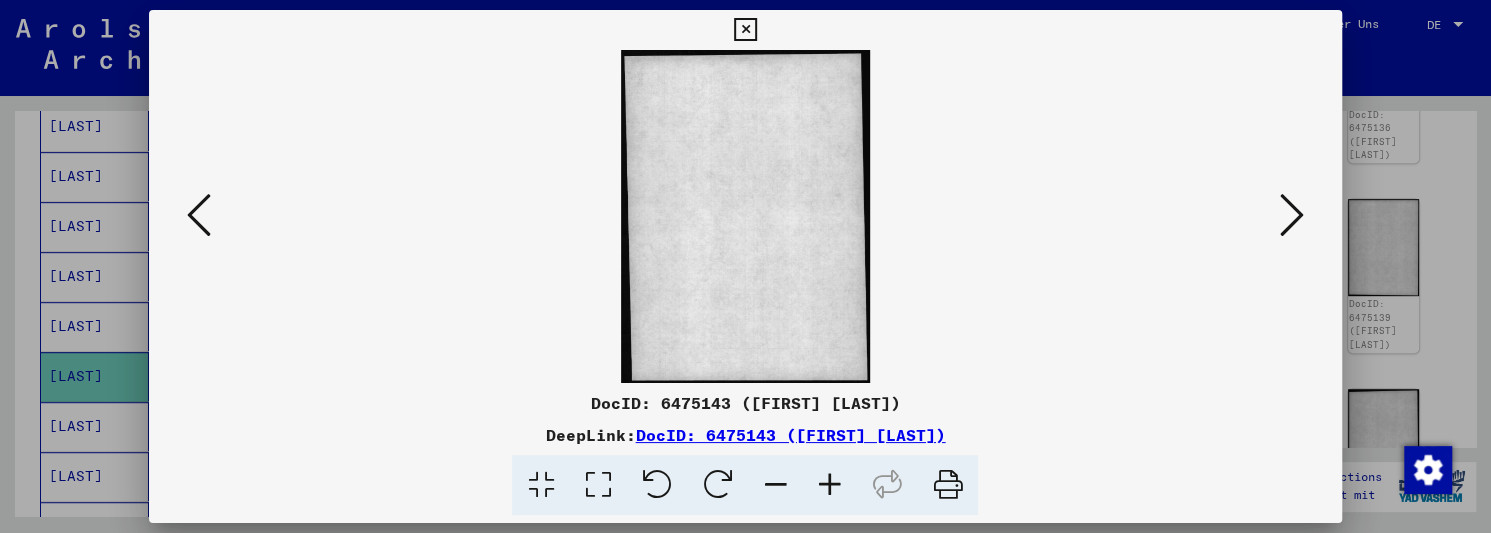 click at bounding box center [1292, 215] 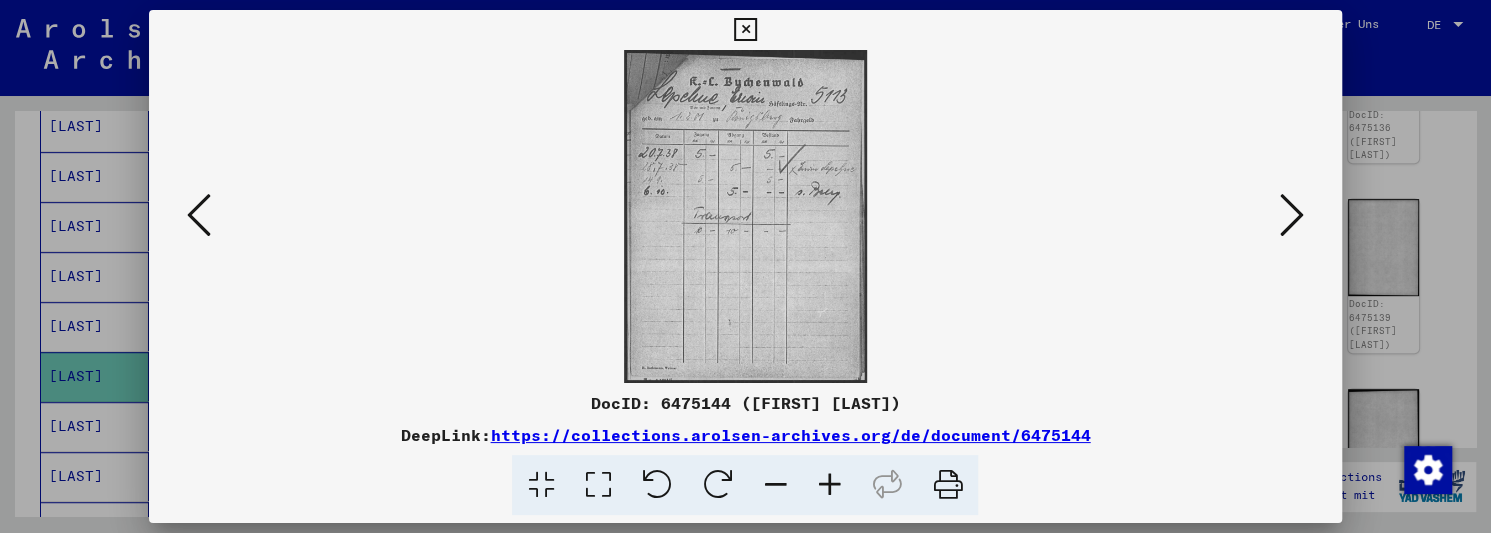 click at bounding box center [1292, 215] 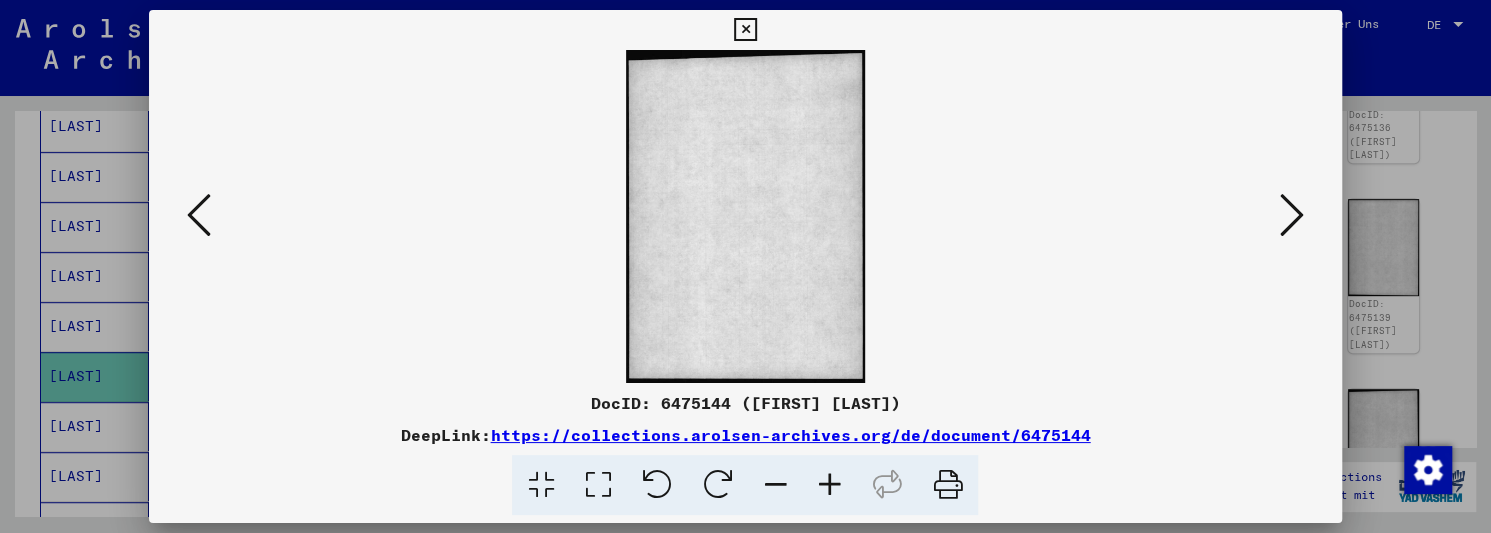 click at bounding box center (1292, 215) 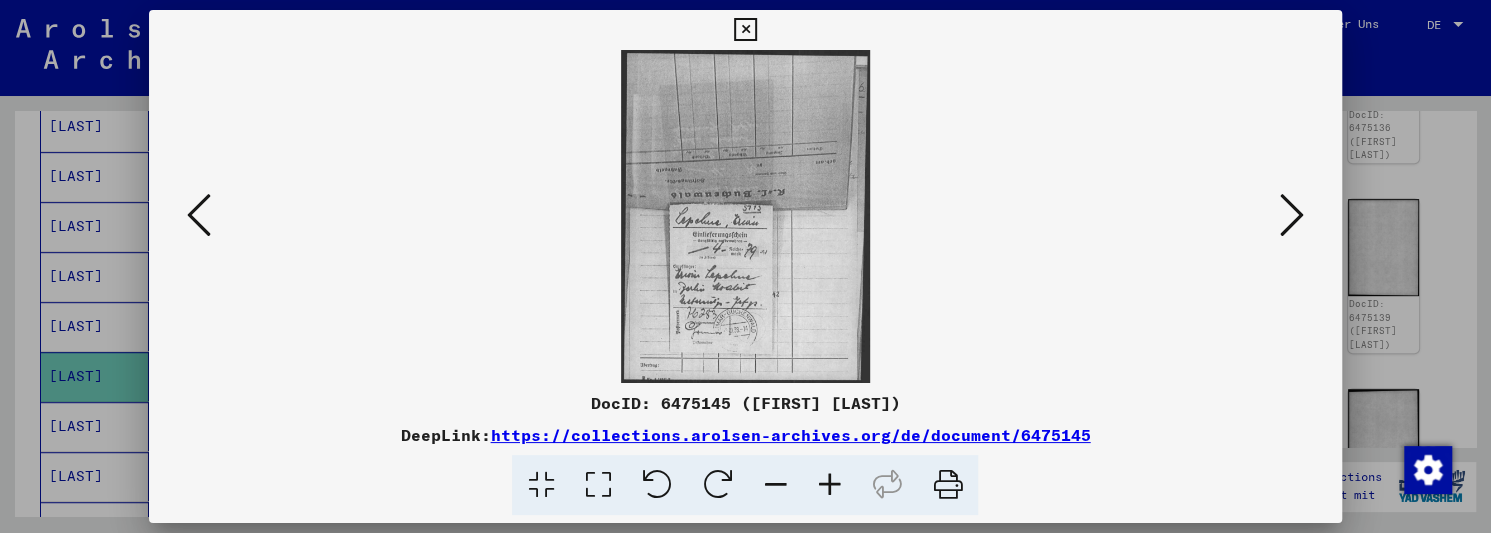 click at bounding box center (1292, 215) 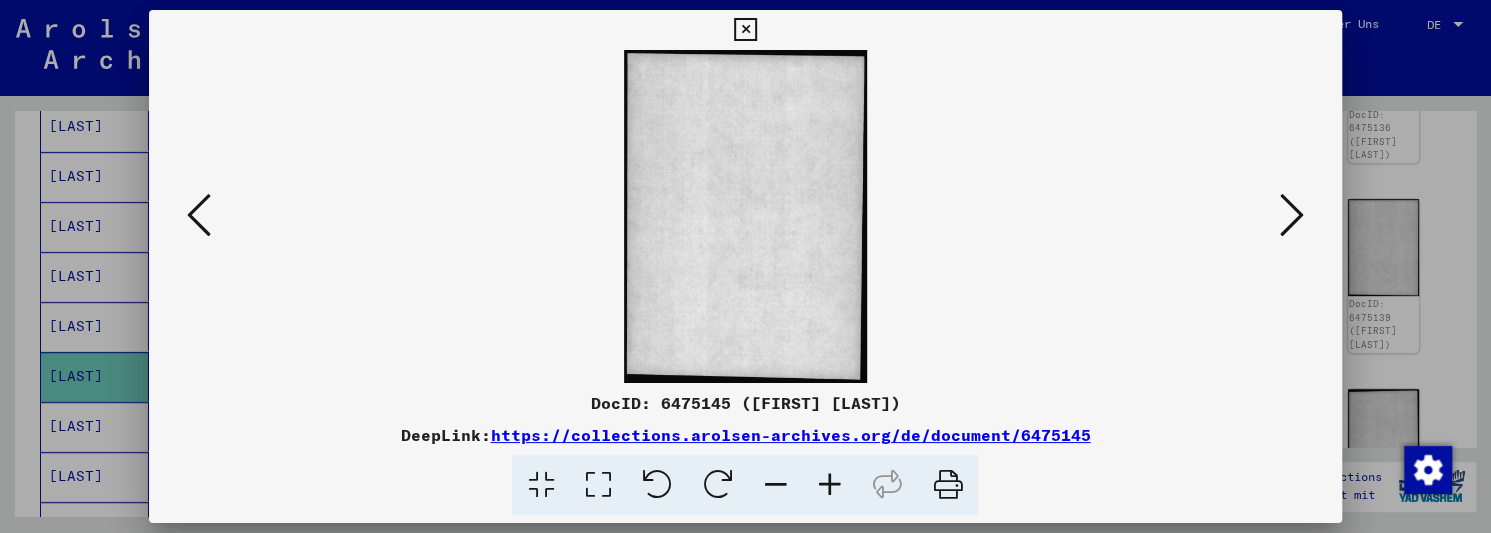 click at bounding box center [1292, 215] 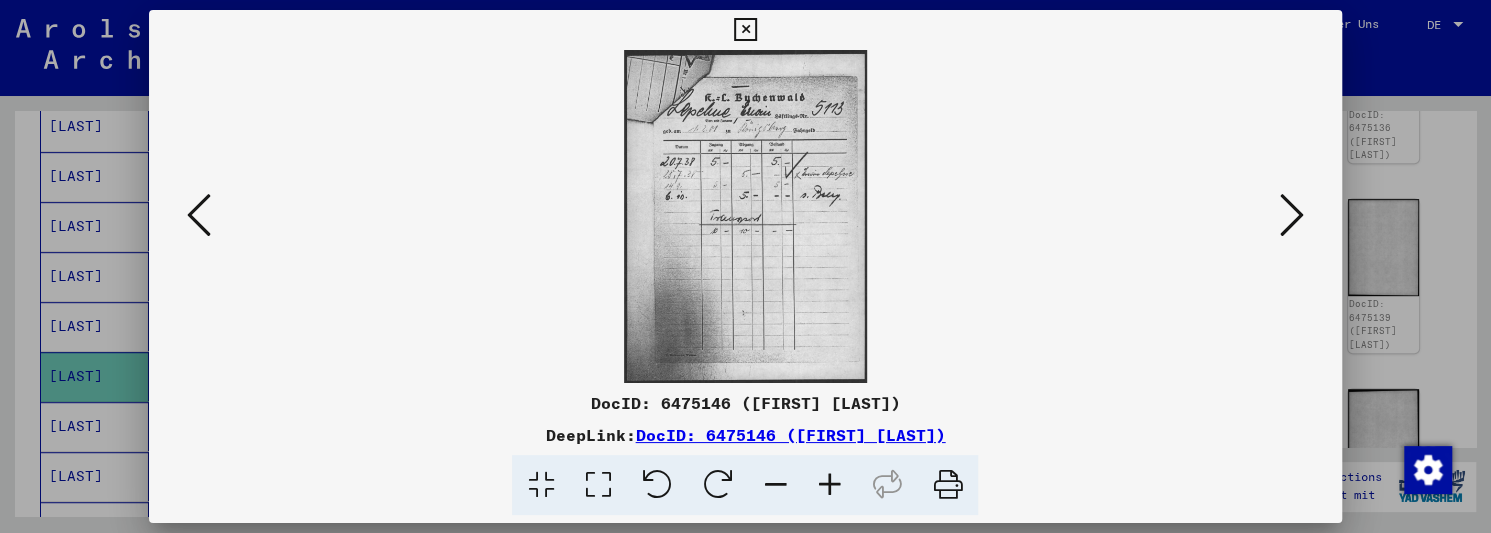 click at bounding box center (1292, 215) 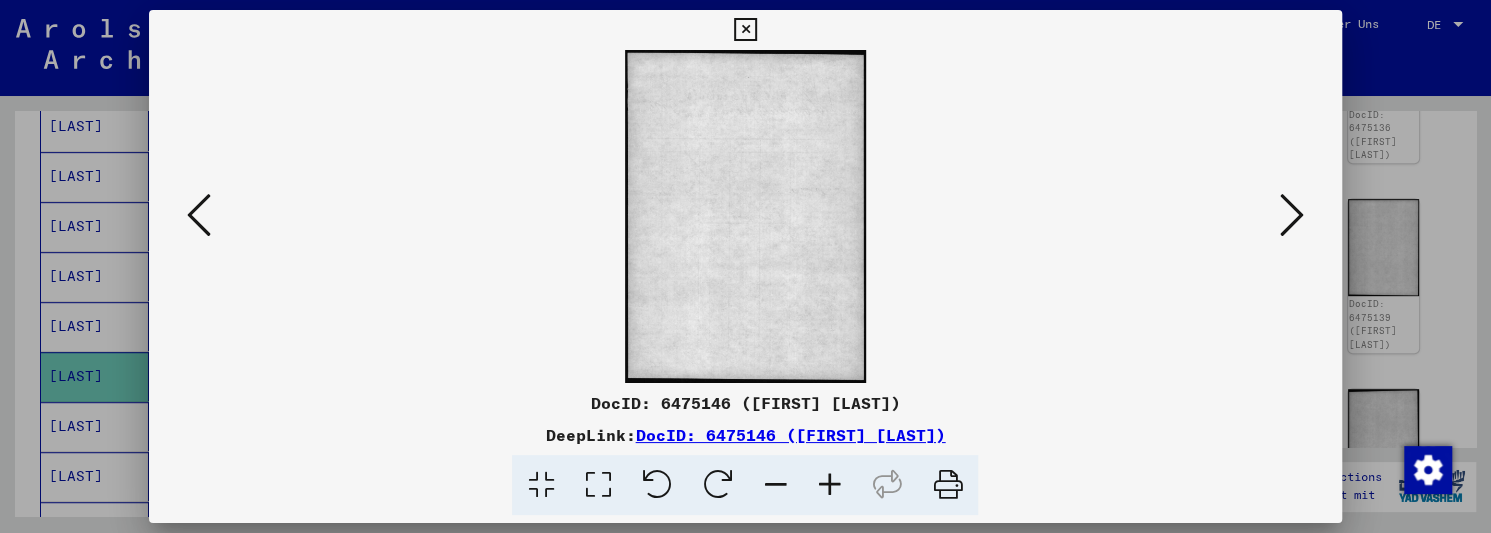 click at bounding box center (1292, 215) 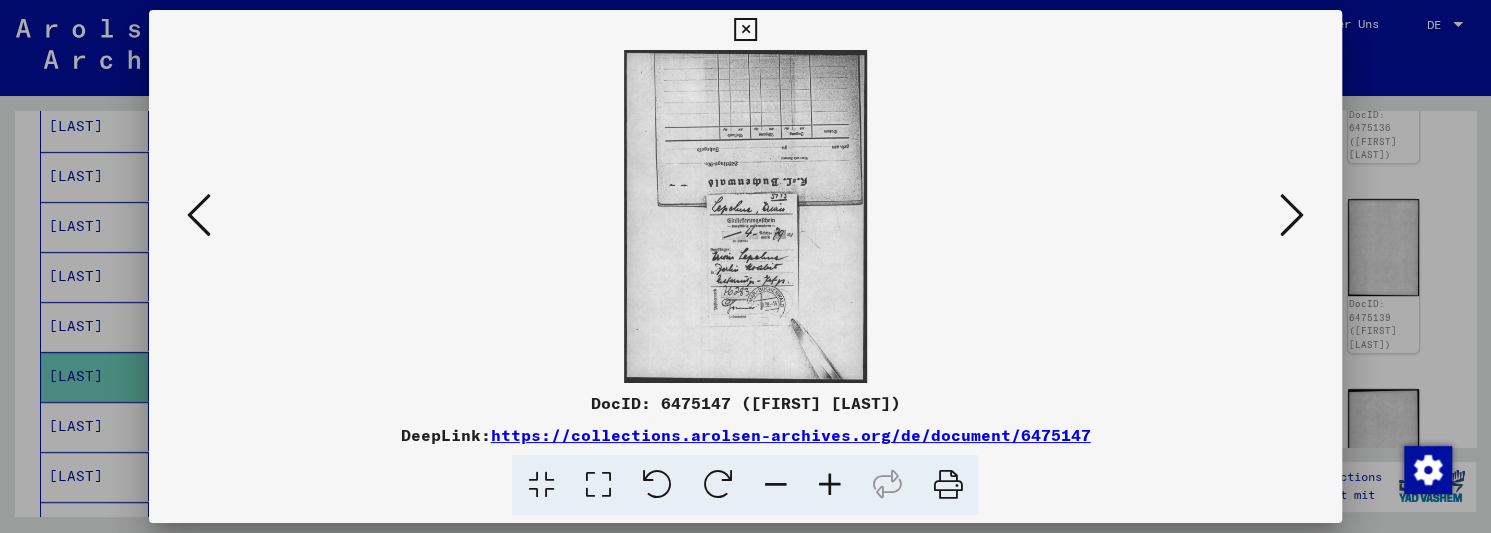 click at bounding box center (1292, 215) 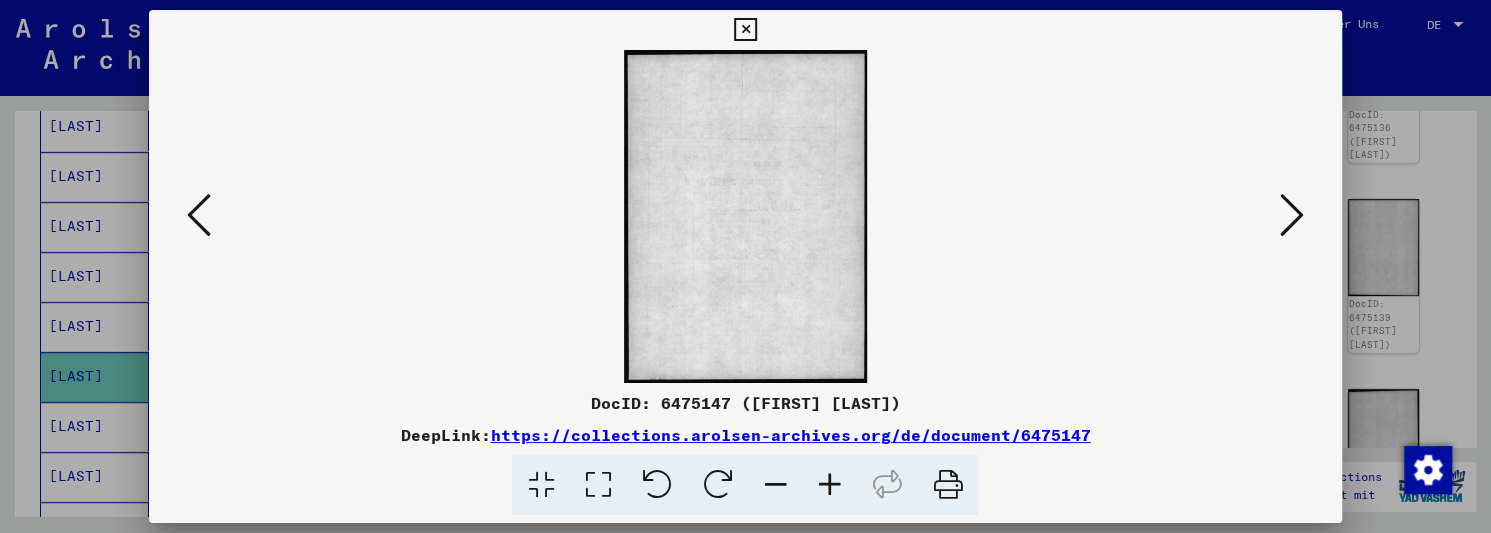 click at bounding box center [1292, 215] 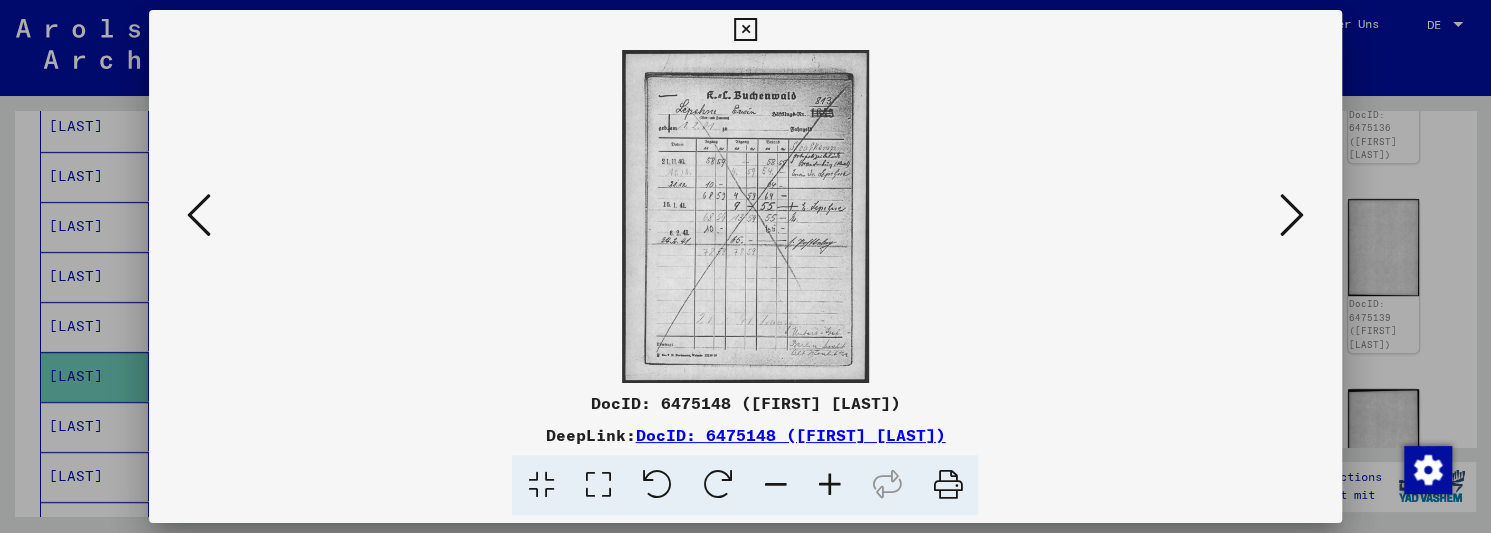 click at bounding box center (1292, 215) 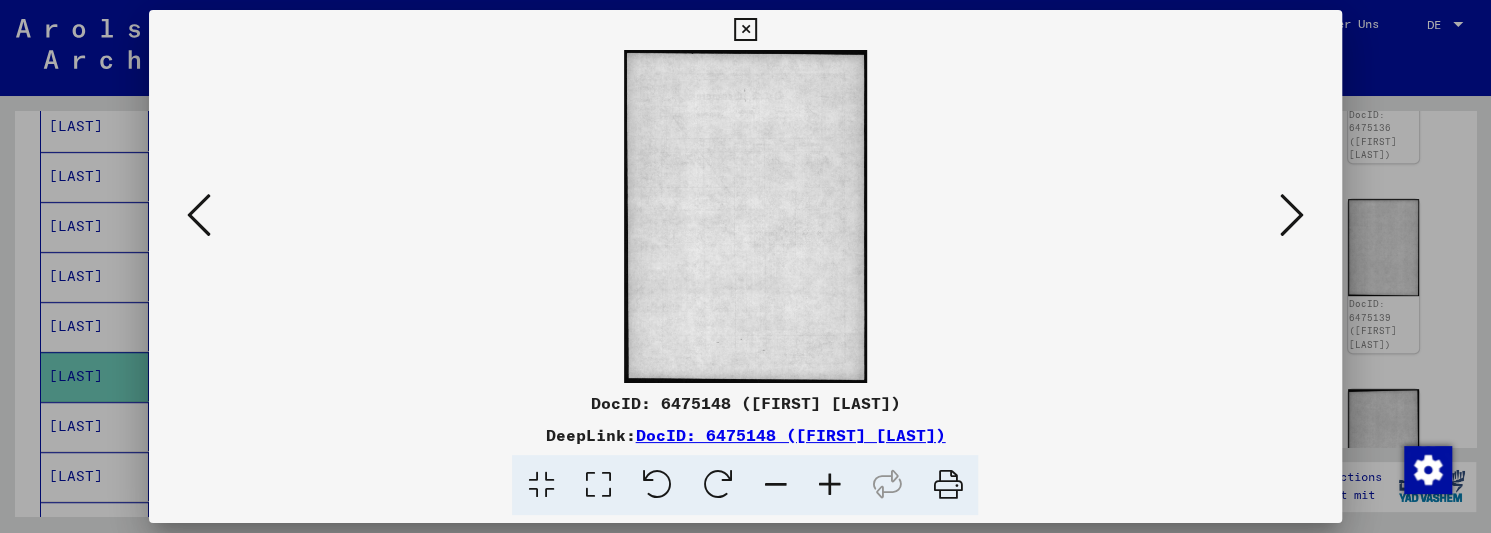 click at bounding box center [1292, 215] 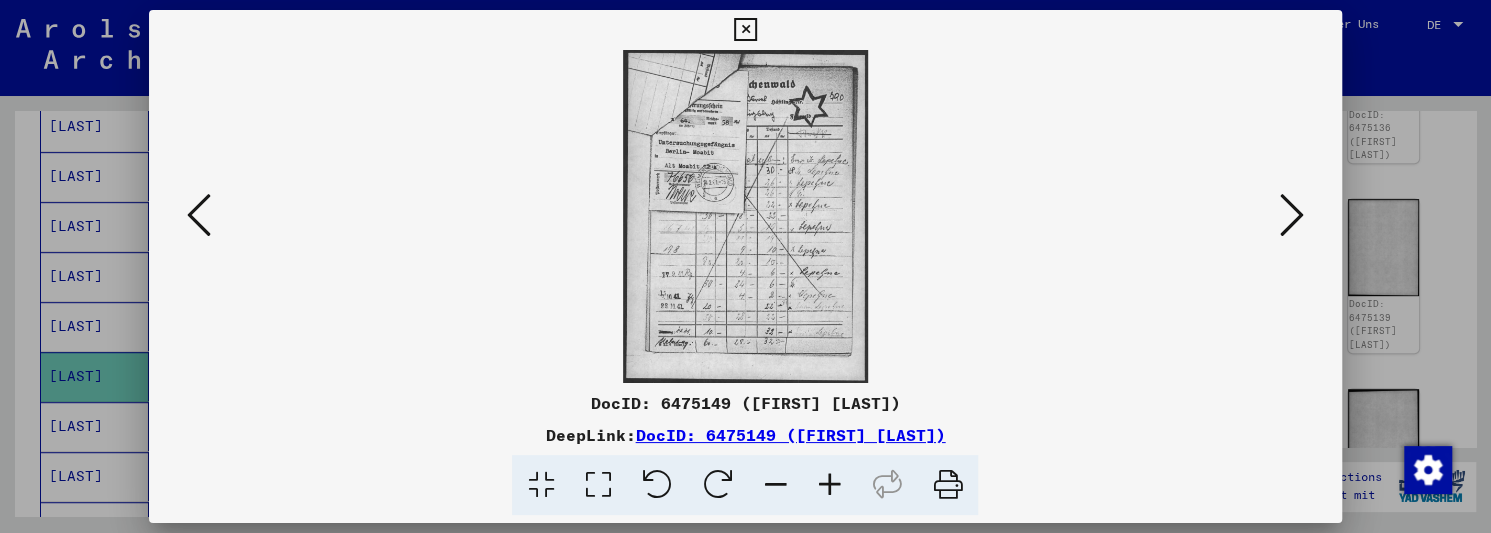 click at bounding box center [1292, 215] 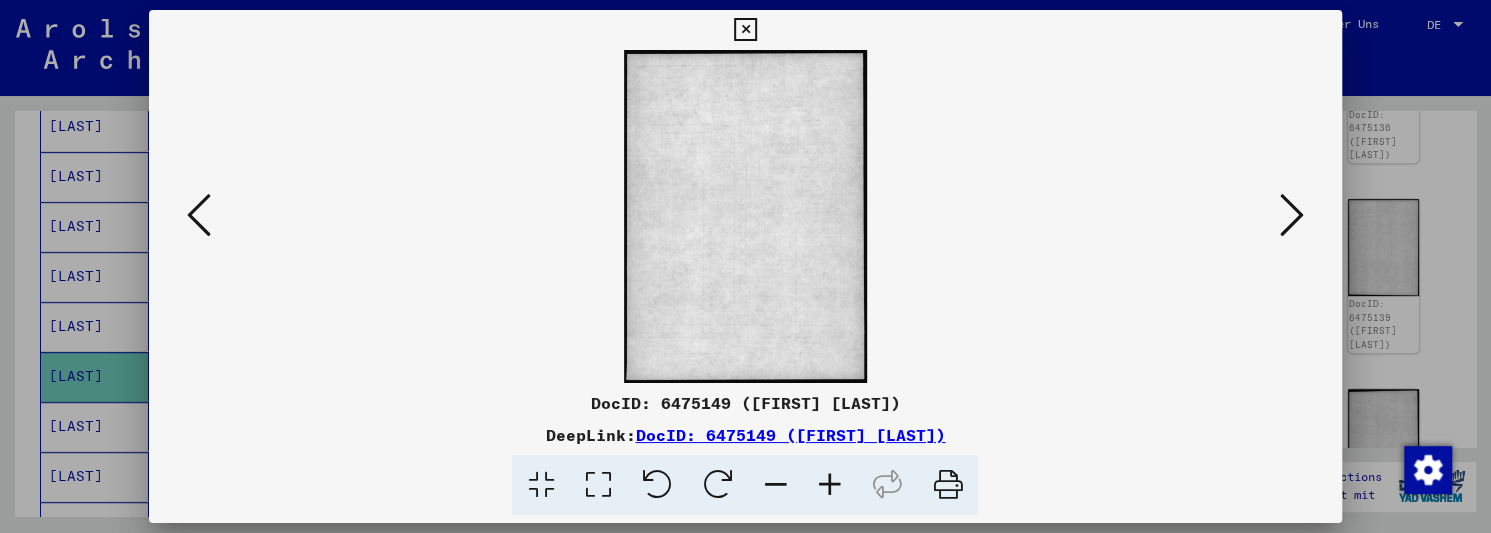 click at bounding box center (1292, 215) 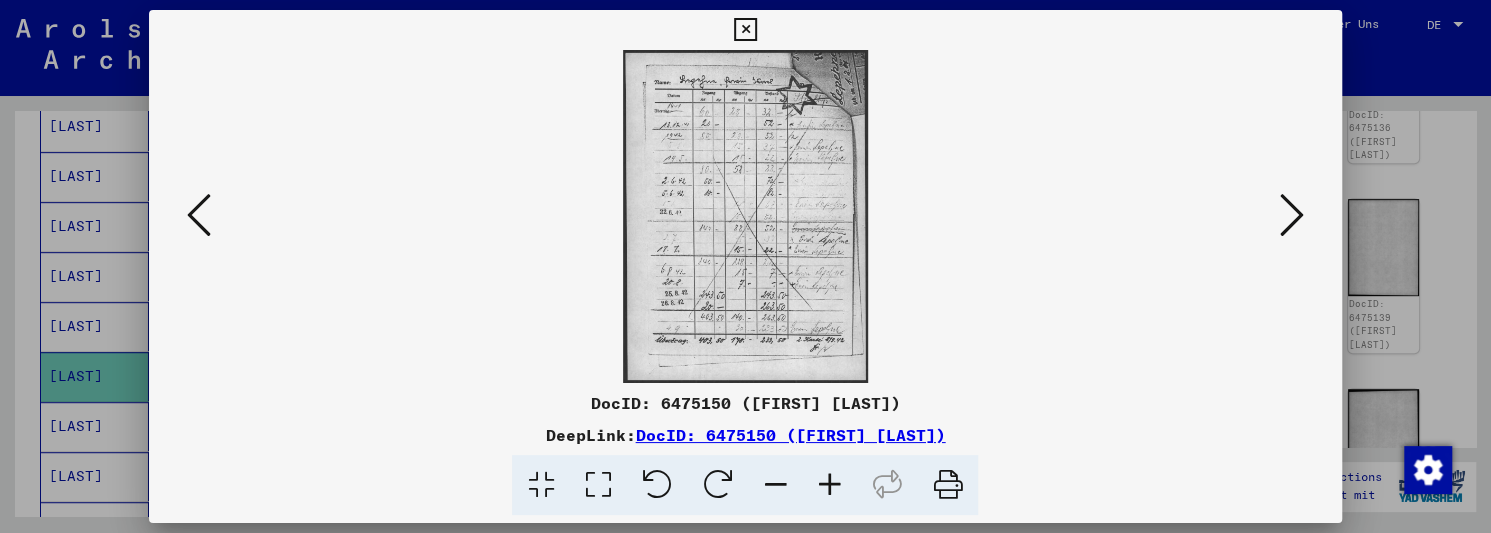 click at bounding box center [1292, 215] 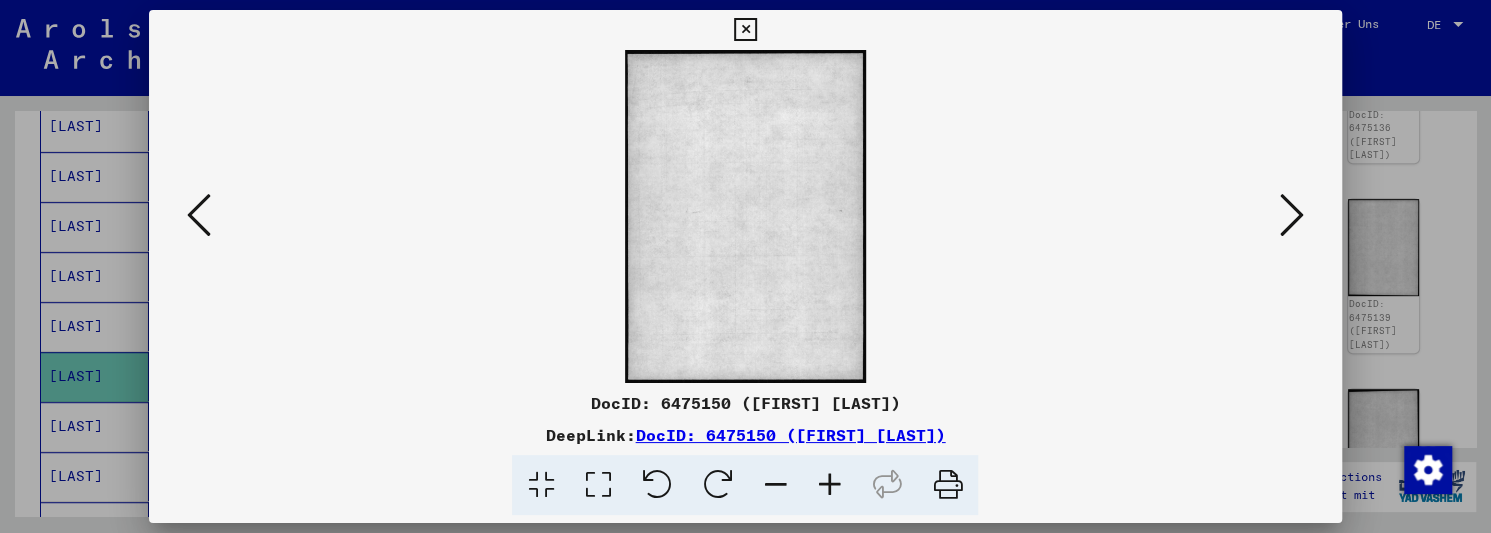 click at bounding box center [1292, 215] 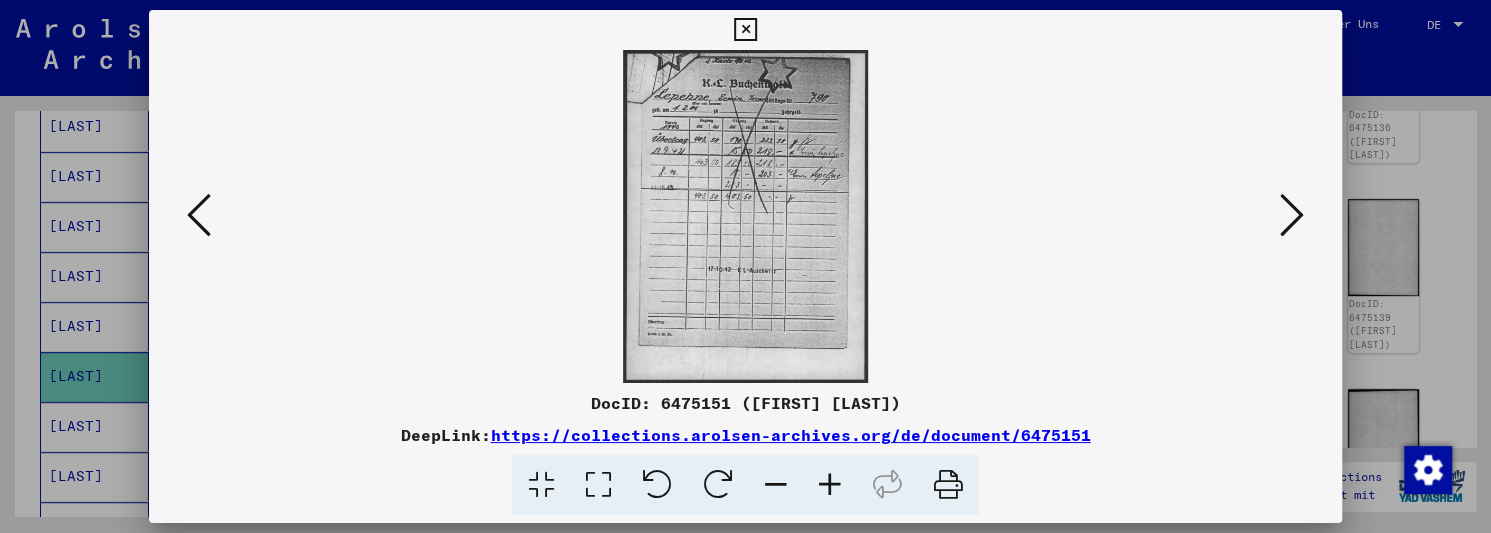 click at bounding box center [1292, 215] 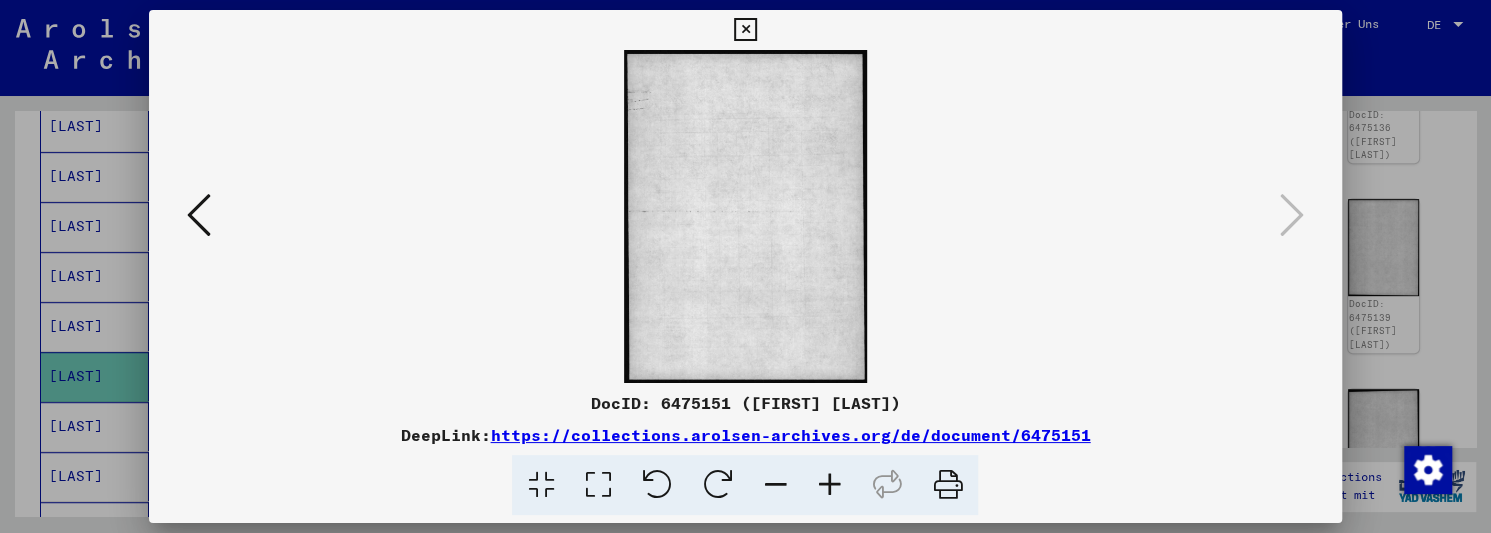 click at bounding box center (745, 30) 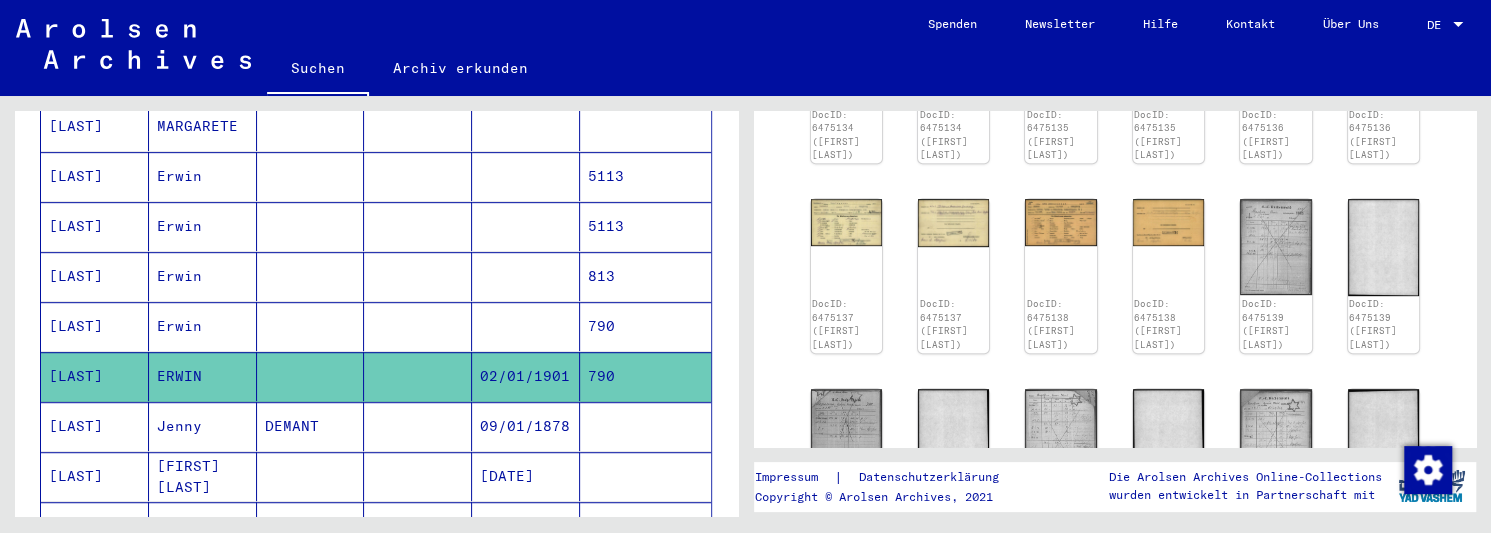 scroll, scrollTop: 624, scrollLeft: 0, axis: vertical 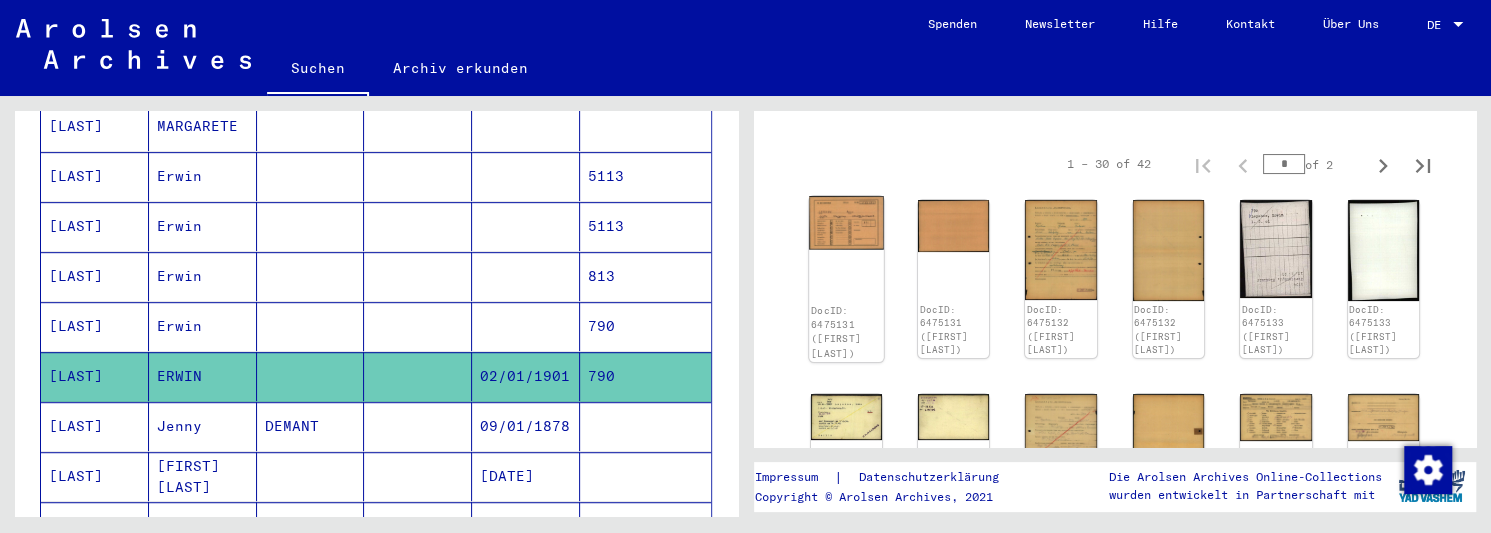 click 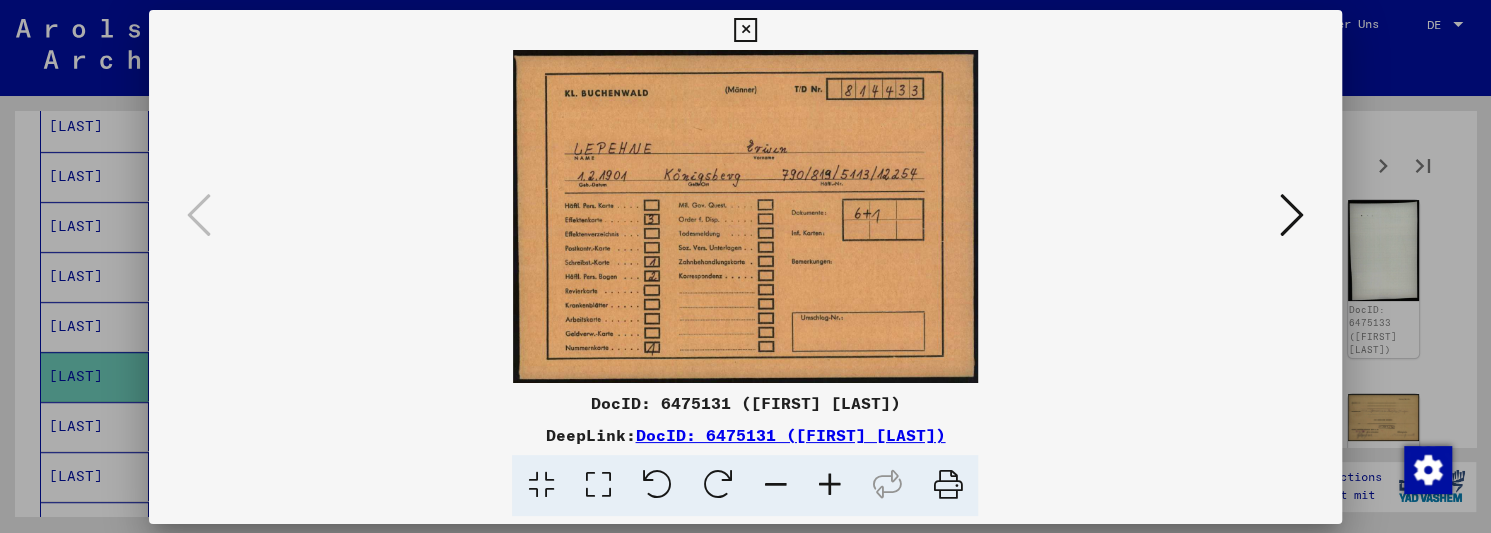 scroll, scrollTop: 624, scrollLeft: 0, axis: vertical 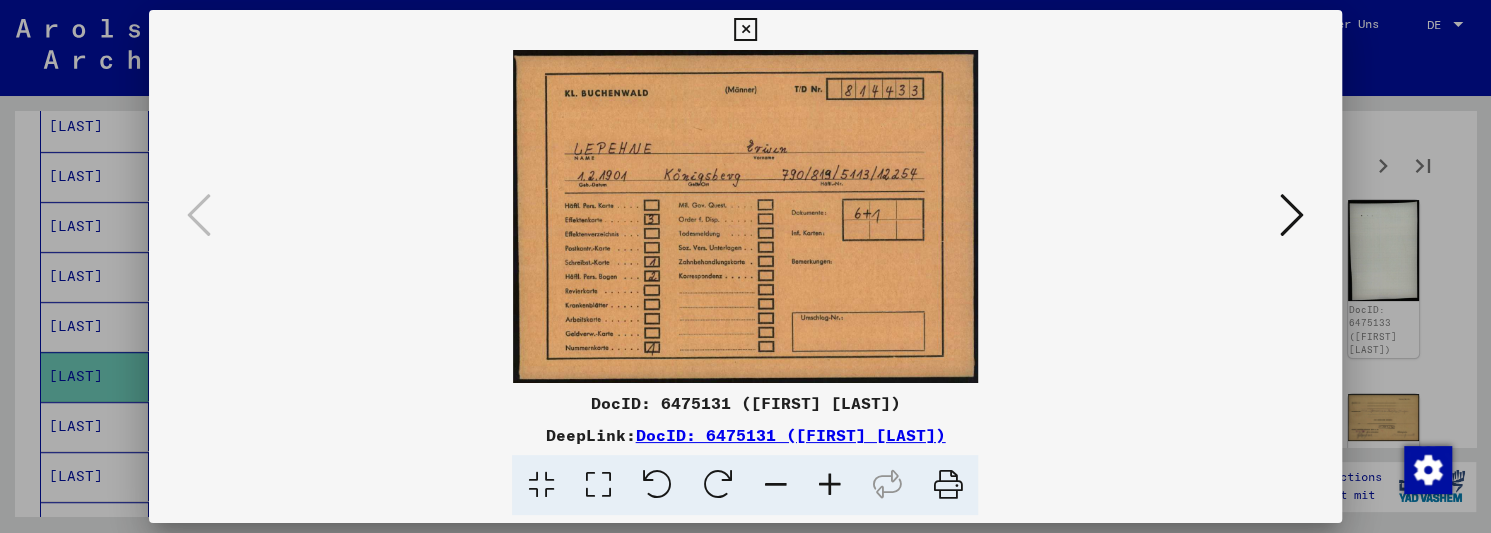 click at bounding box center [1292, 215] 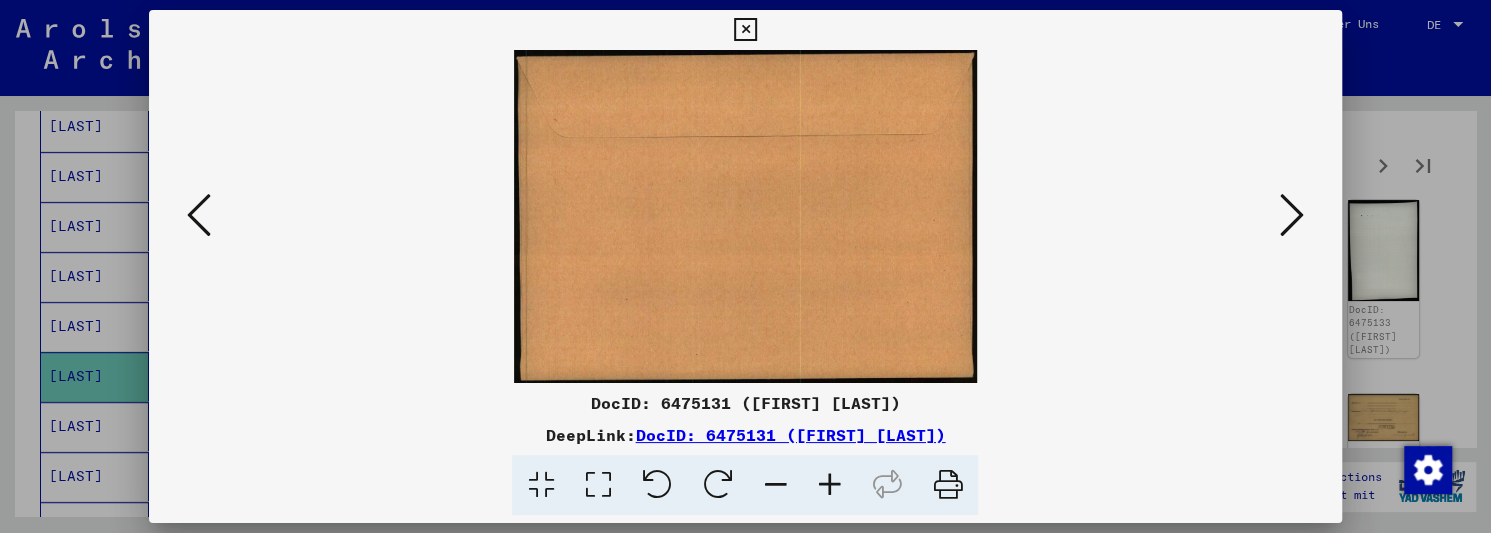 click at bounding box center (1292, 215) 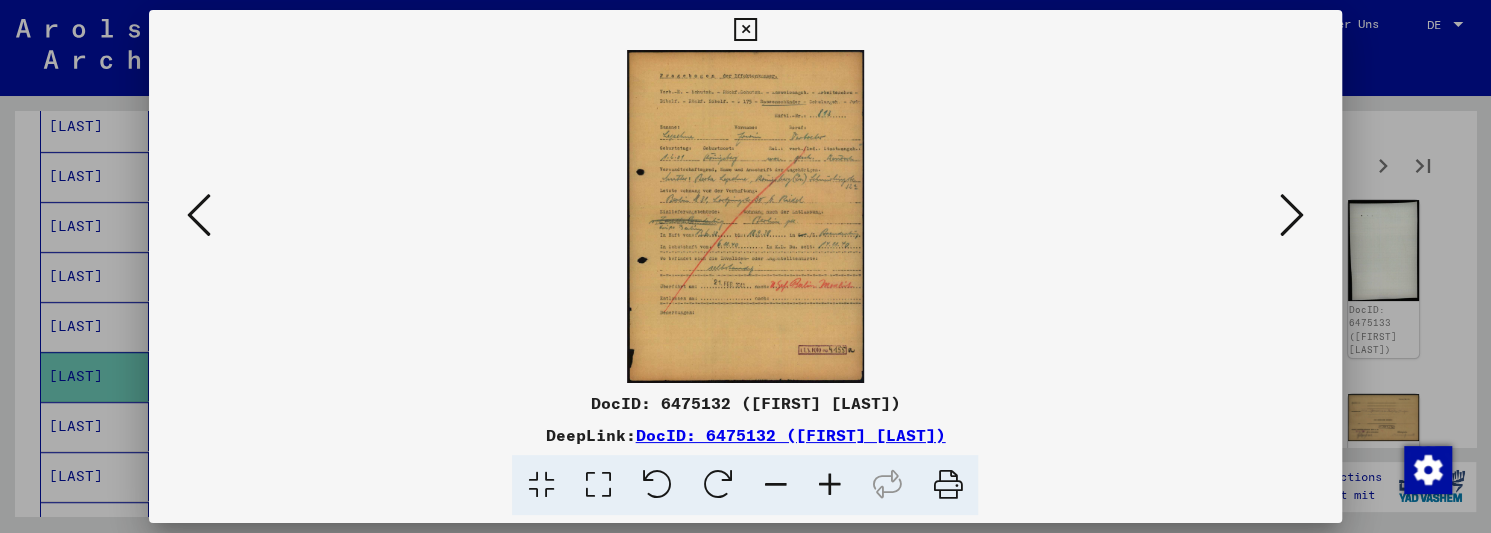 click at bounding box center (745, 216) 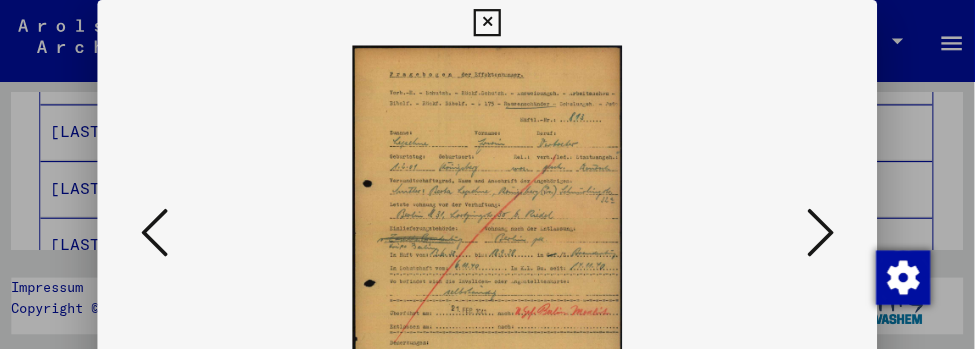 scroll, scrollTop: 653, scrollLeft: 0, axis: vertical 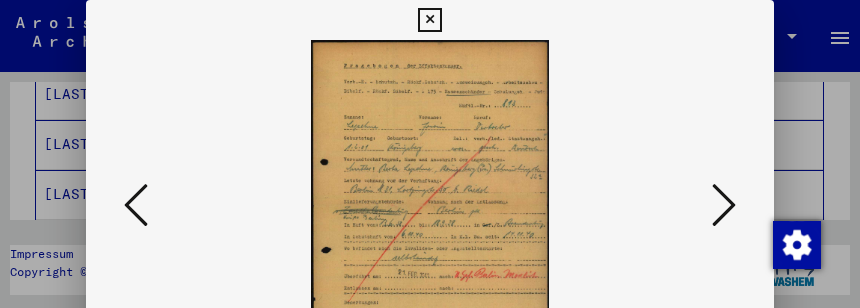 click at bounding box center (724, 205) 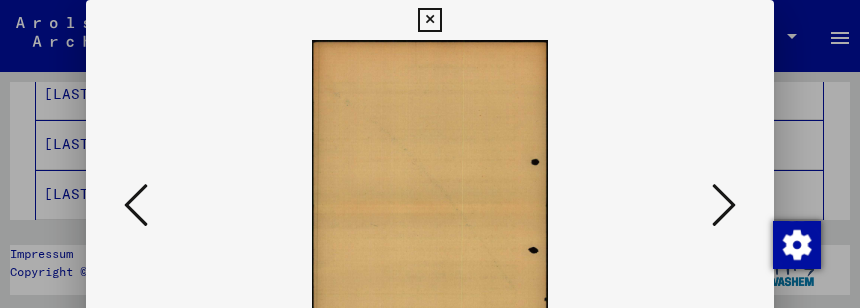 click at bounding box center (724, 205) 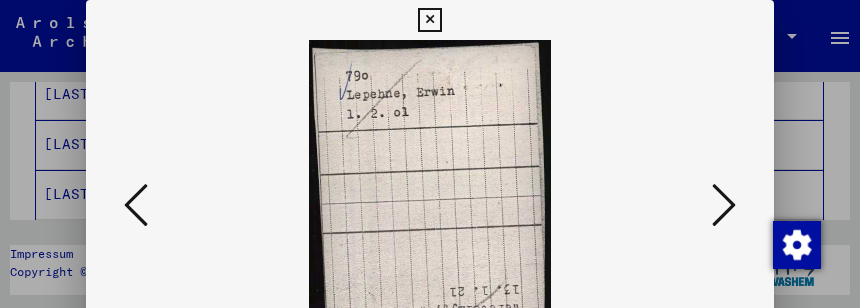 type 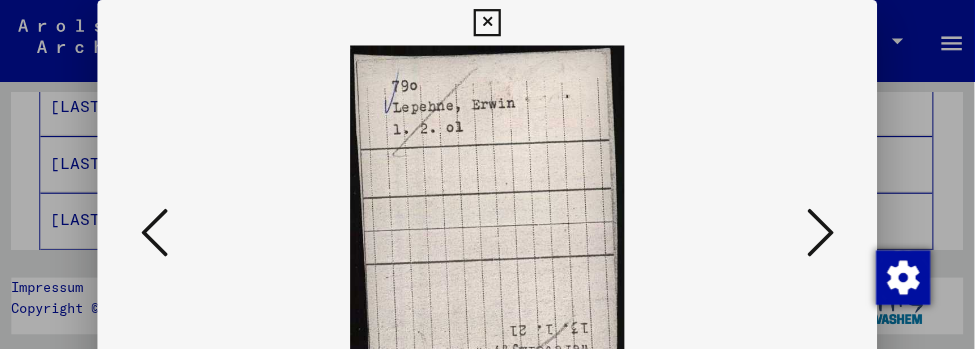scroll, scrollTop: 631, scrollLeft: 0, axis: vertical 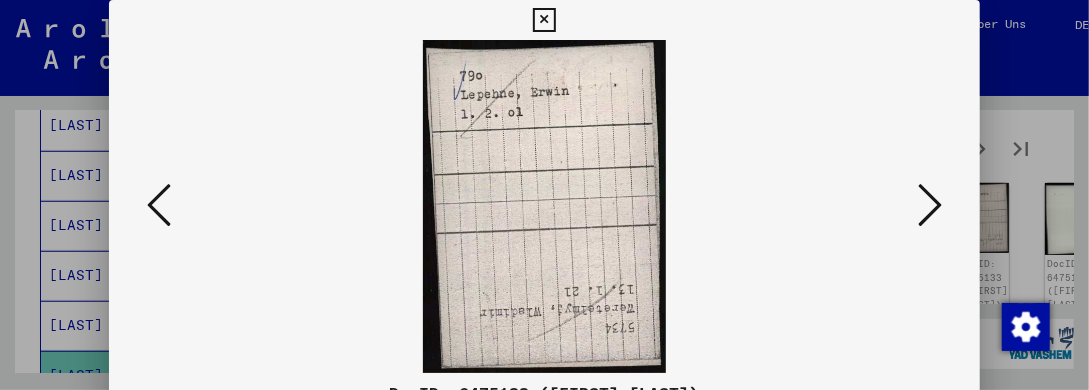 click at bounding box center [930, 205] 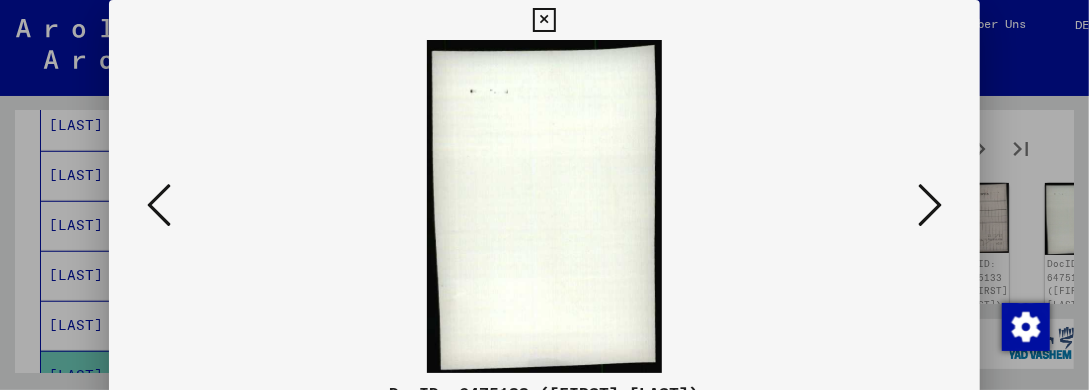 click at bounding box center [930, 205] 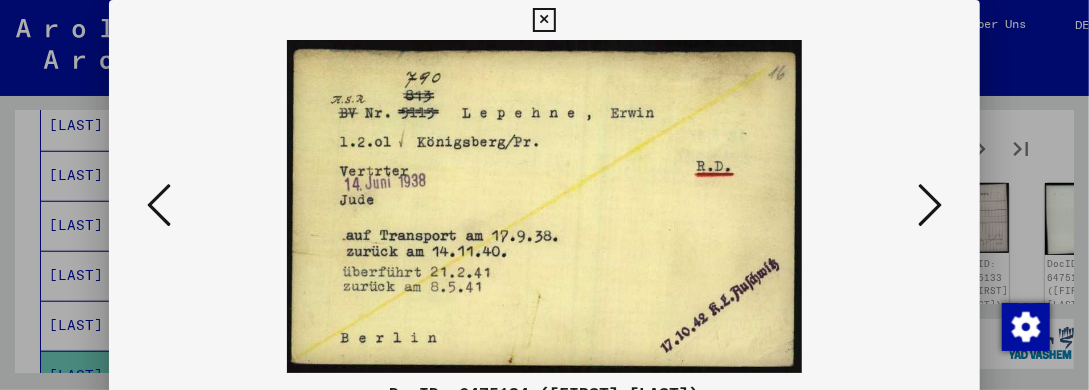 click at bounding box center [930, 205] 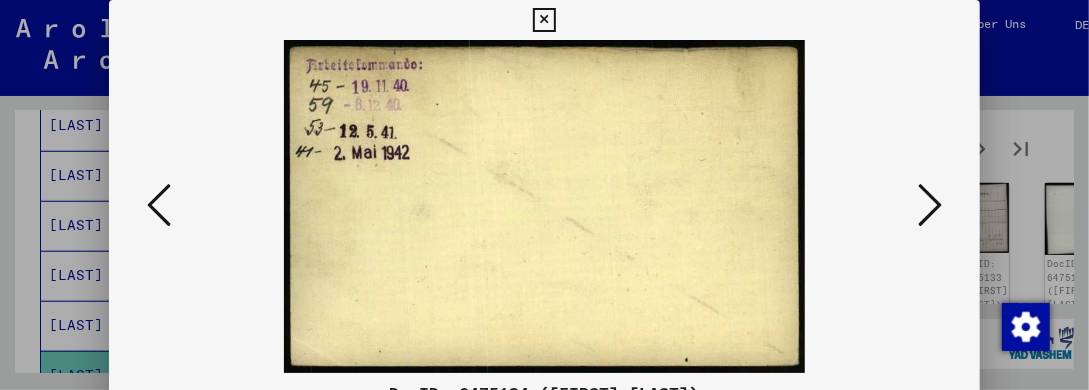 click at bounding box center [930, 205] 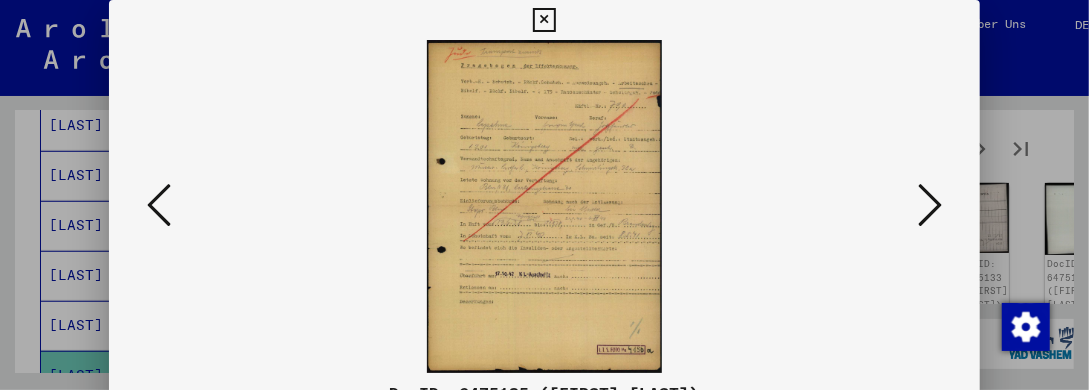 click at bounding box center (930, 205) 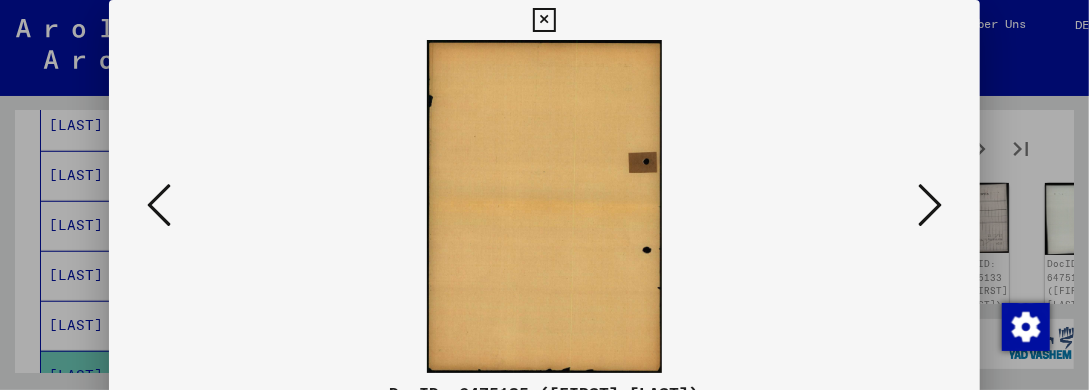 click at bounding box center (930, 205) 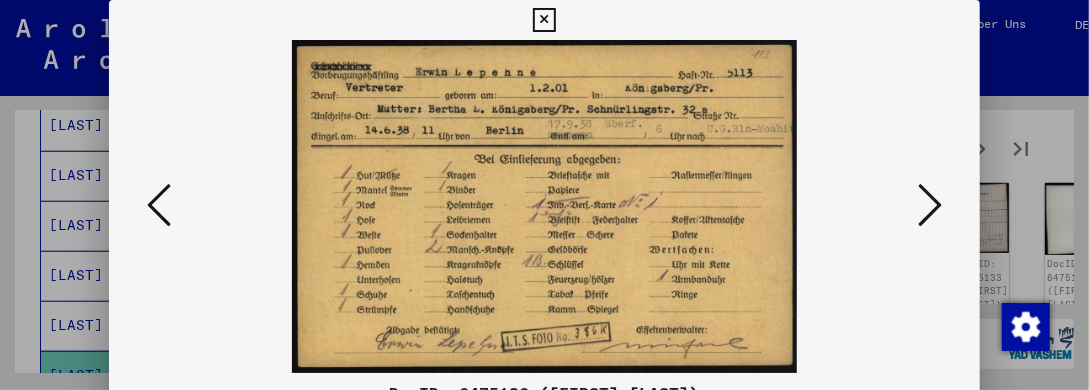 click at bounding box center (930, 205) 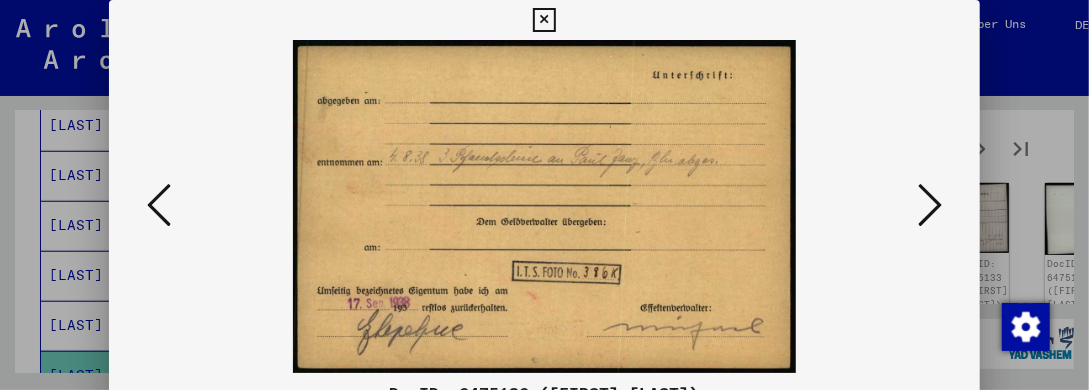 click at bounding box center (930, 205) 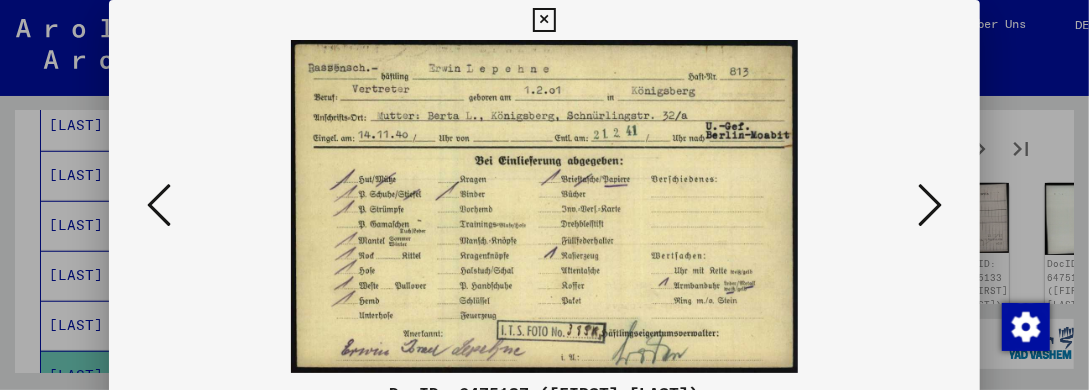 click at bounding box center [930, 205] 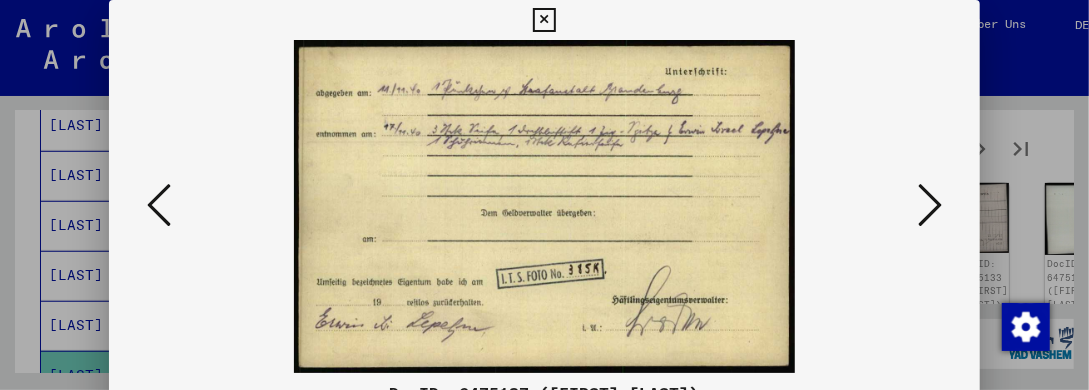 click at bounding box center (930, 205) 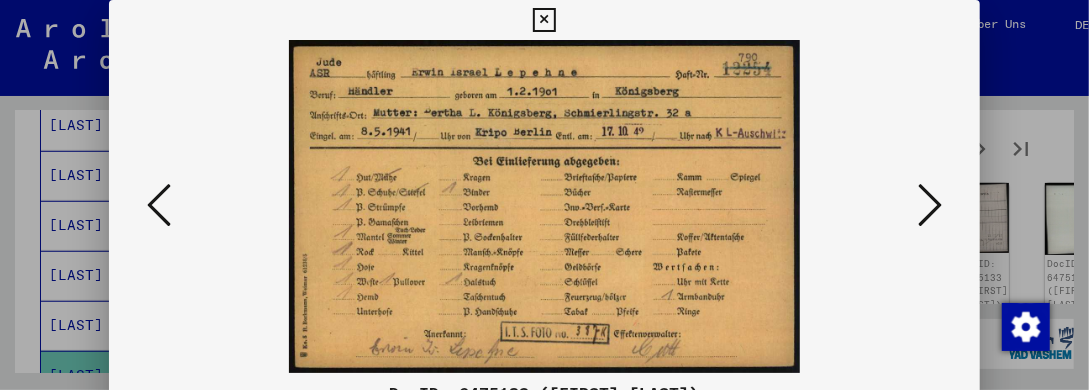 click at bounding box center [930, 205] 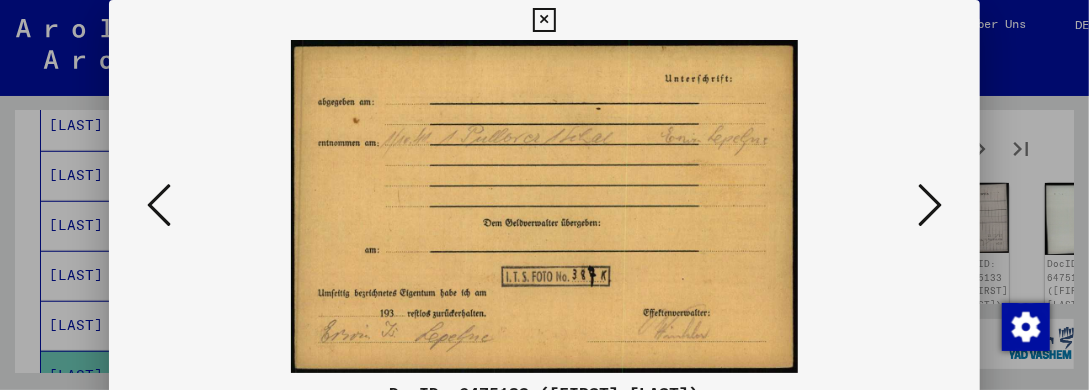 click at bounding box center [930, 205] 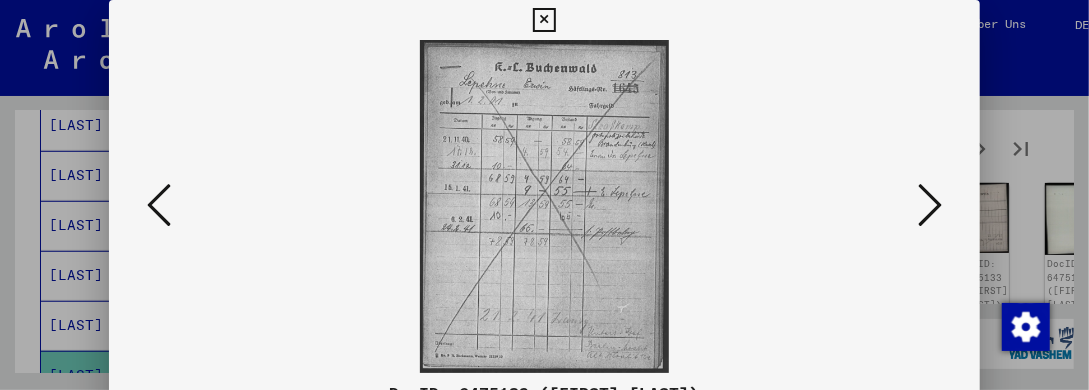 click at bounding box center [544, 20] 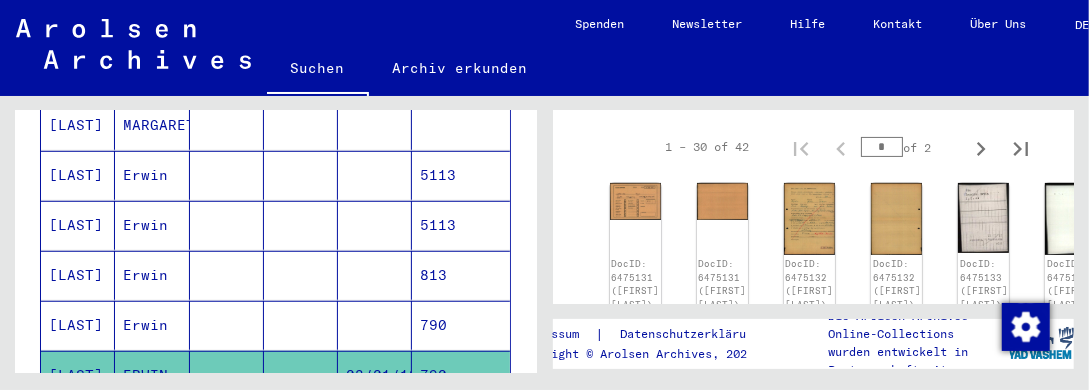scroll, scrollTop: 633, scrollLeft: 0, axis: vertical 